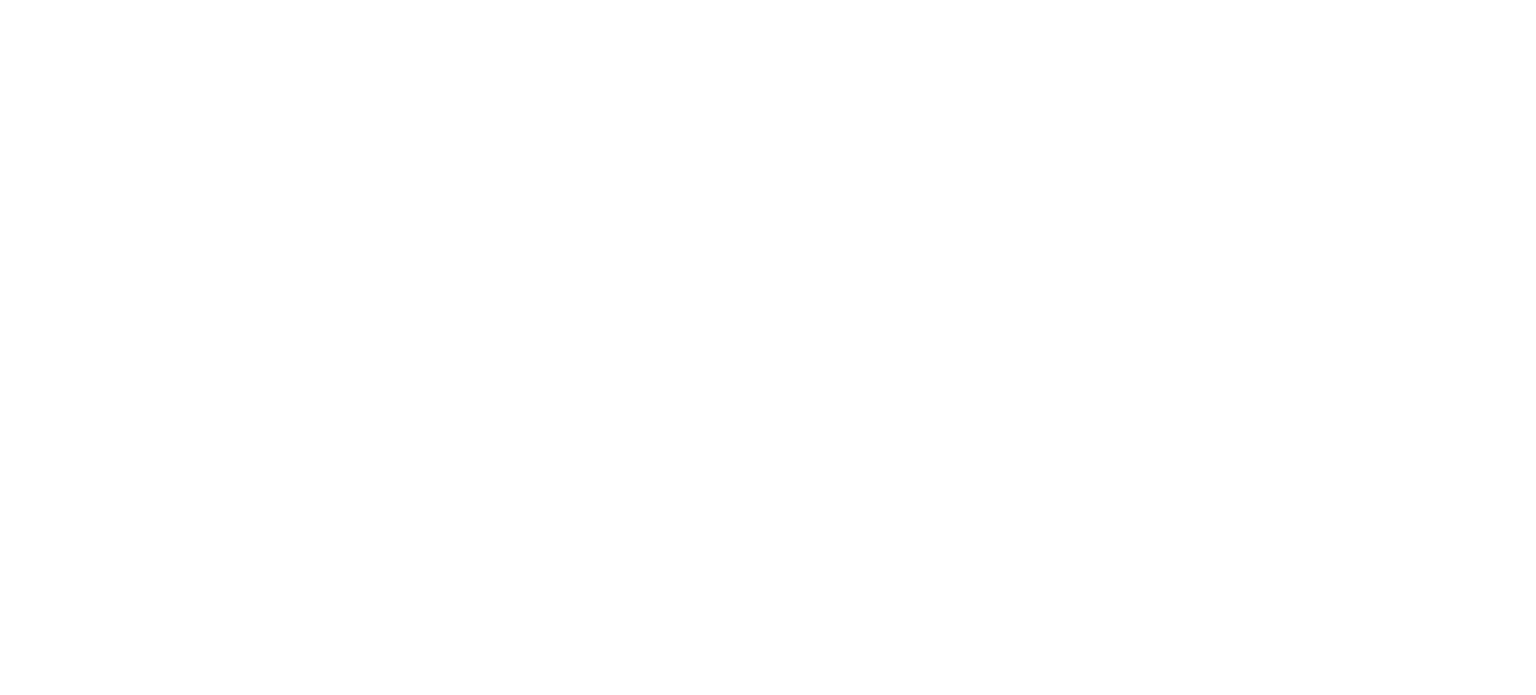 scroll, scrollTop: 0, scrollLeft: 0, axis: both 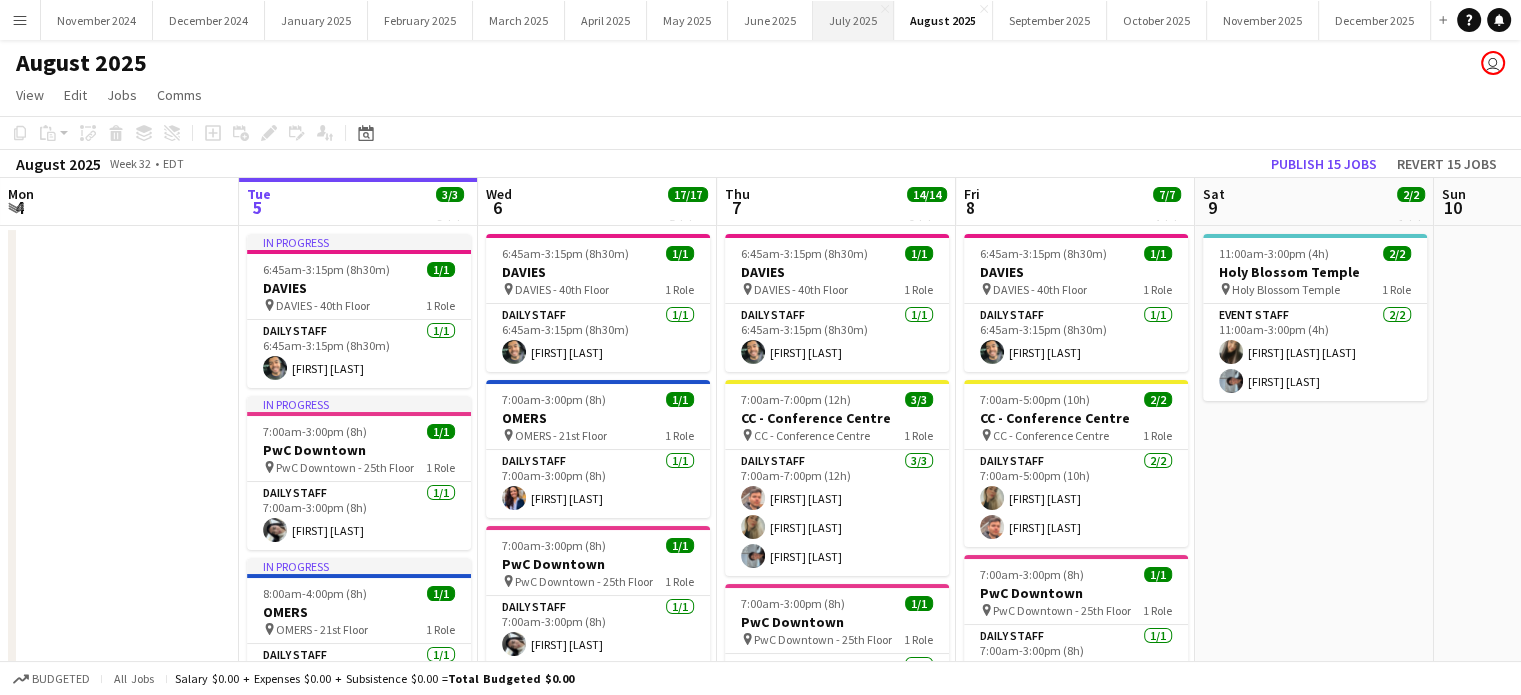 click on "[MONTH] [YEAR]
Close" at bounding box center [853, 20] 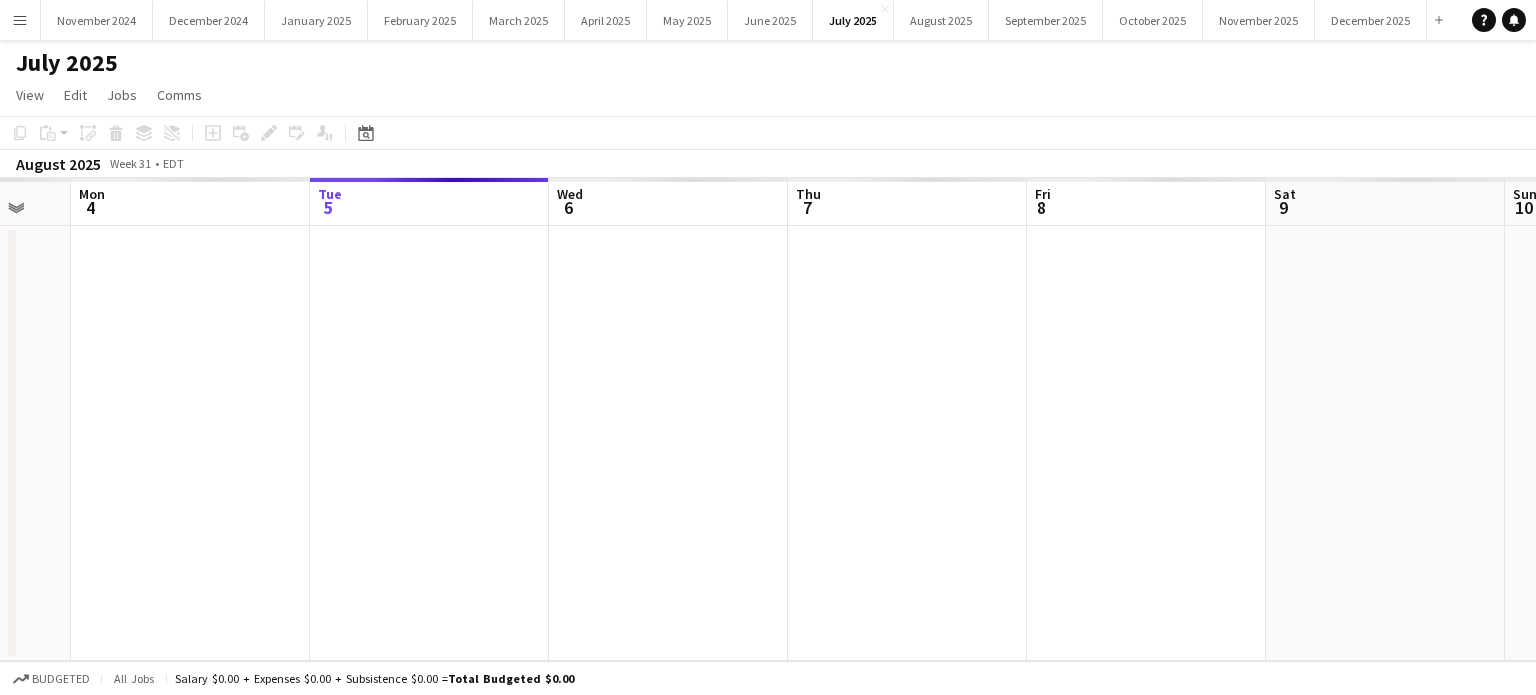 drag, startPoint x: 470, startPoint y: 369, endPoint x: 1280, endPoint y: 364, distance: 810.01544 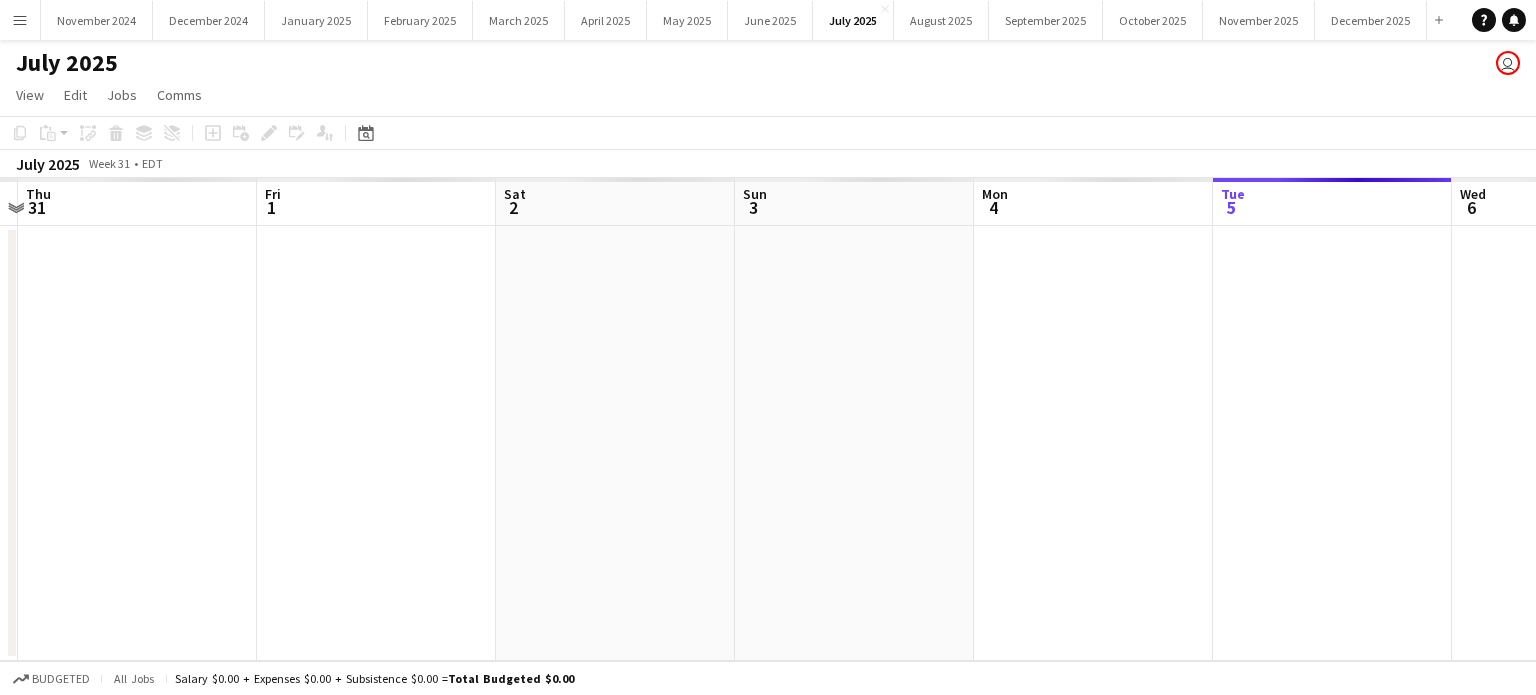 drag, startPoint x: 710, startPoint y: 455, endPoint x: 1368, endPoint y: 421, distance: 658.8778 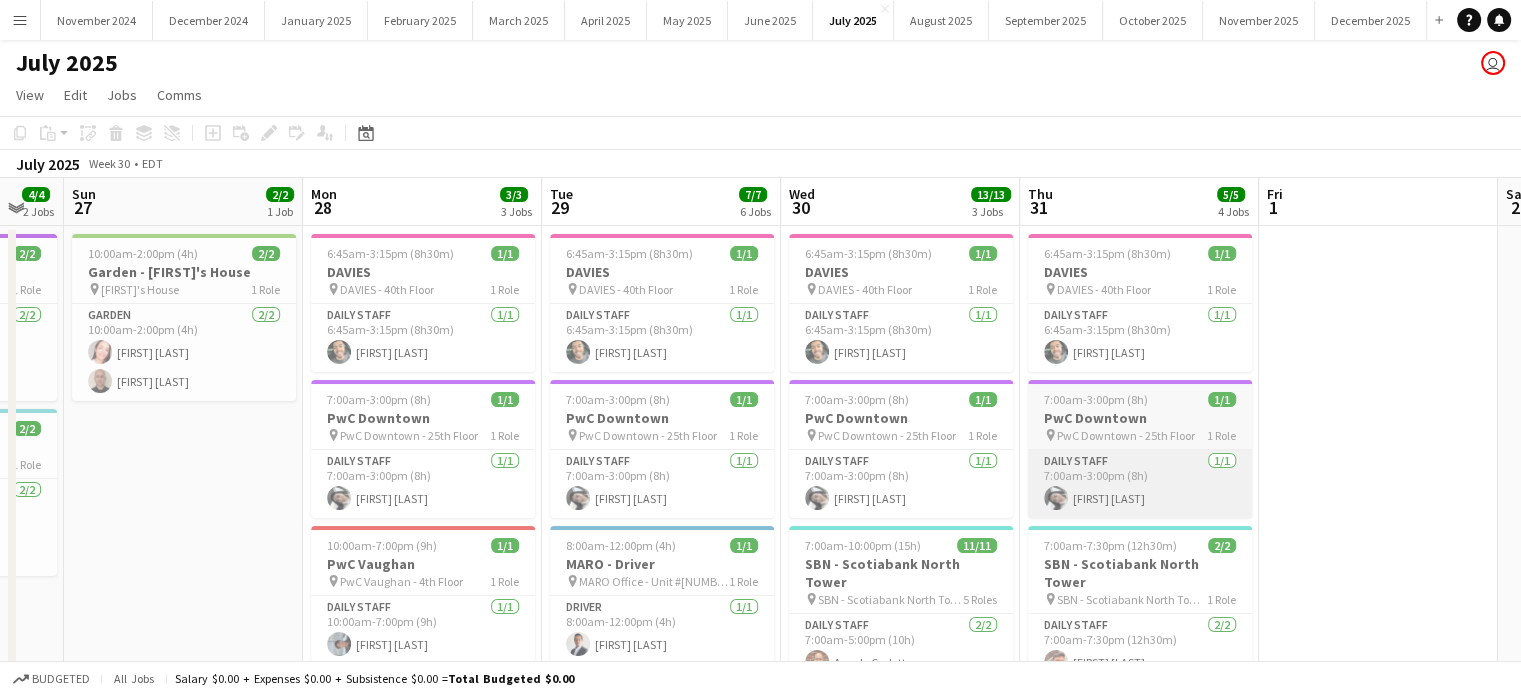scroll, scrollTop: 0, scrollLeft: 908, axis: horizontal 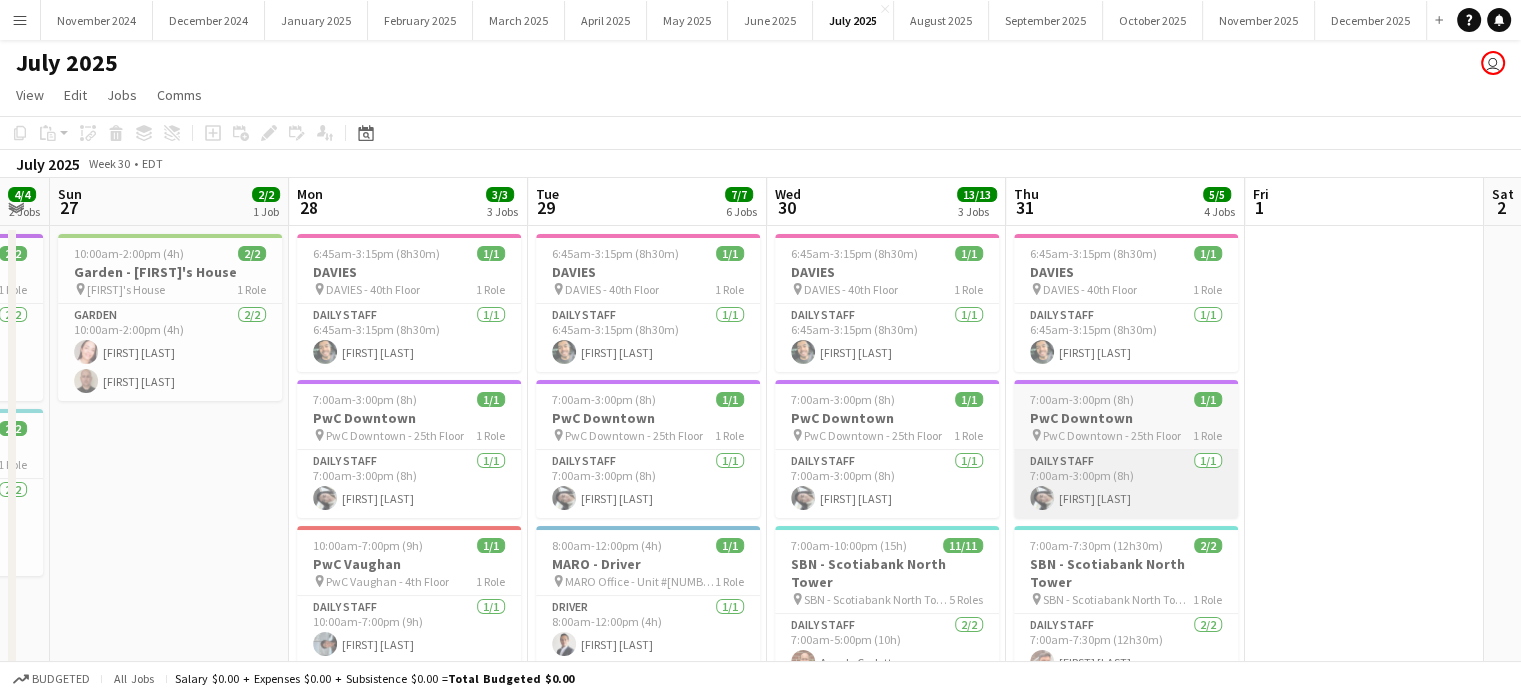 click on "Wed   30   Thu   31   Fri   1   Sat   2   Sun   3   Mon   4   Tue   5   Wed   6   Thu   7   Fri   8   Sat   9      7:00am-3:00pm (8h)    1/1   PwC Downtown
pin
PwC Downtown - 25th Floor   1 Role   Daily Staff   1/1   7:00am-3:00pm (8h)
Beatriz Marcolin Cavalcante     7:00am-5:00pm (10h)    1/1   PwC Vaughan
pin
PwC Vaughan - 4th Floor   1 Role   Daily Staff   1/1   7:00am-5:00pm (10h)
Leonardo Oliveira     8:00am-5:00pm (9h)    2/2   SBN - Scotiabank North Tower
pin
SBN - Scotiabank North Tower   2 Roles   Daily Staff   1/1   8:00am-5:00pm (9h)
Alice Marinho  Daily Staff   1/1   9:00am-5:00pm (8h)
Angelo Carlotto     7:00am-3:00pm (8h)    1/1   PwC Downtown
pin
PwC Downtown - 25th Floor   1 Role   1/1" at bounding box center (760, 697) 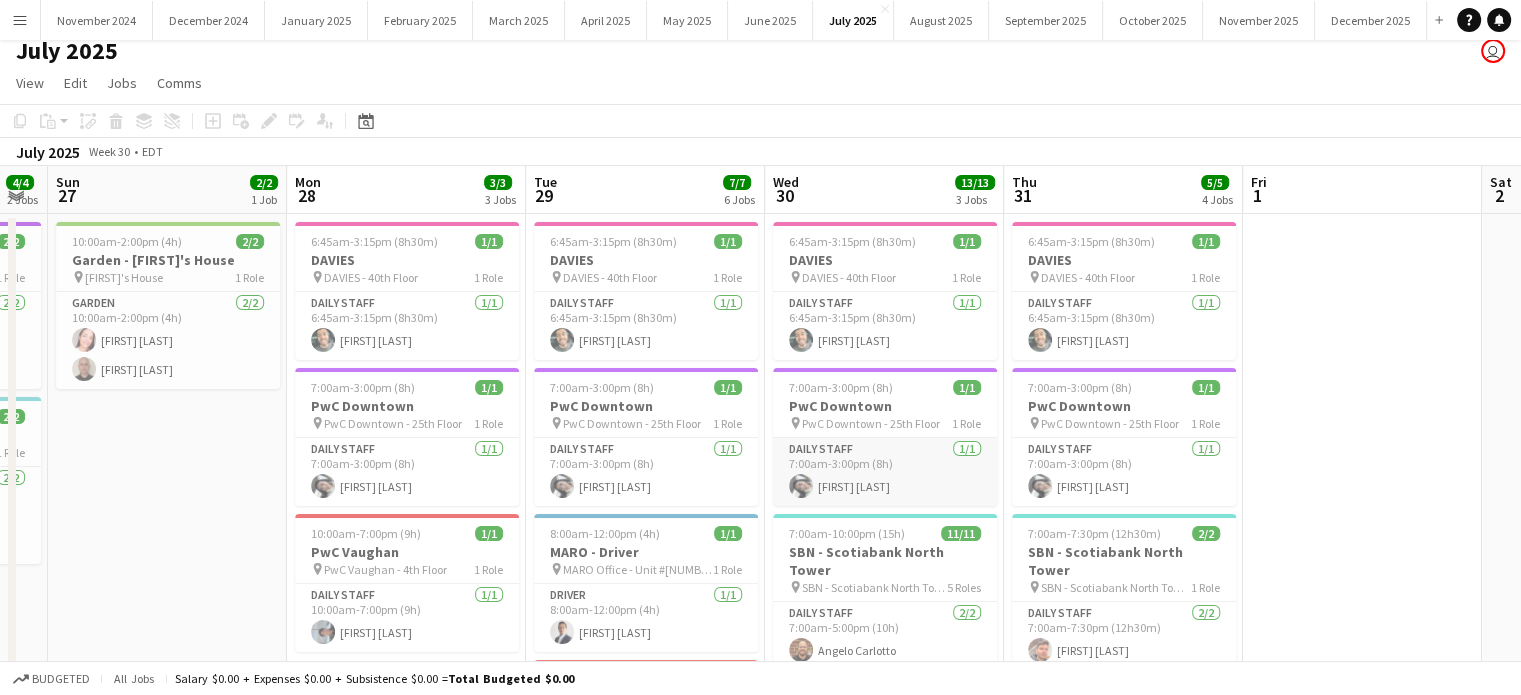 scroll, scrollTop: 0, scrollLeft: 0, axis: both 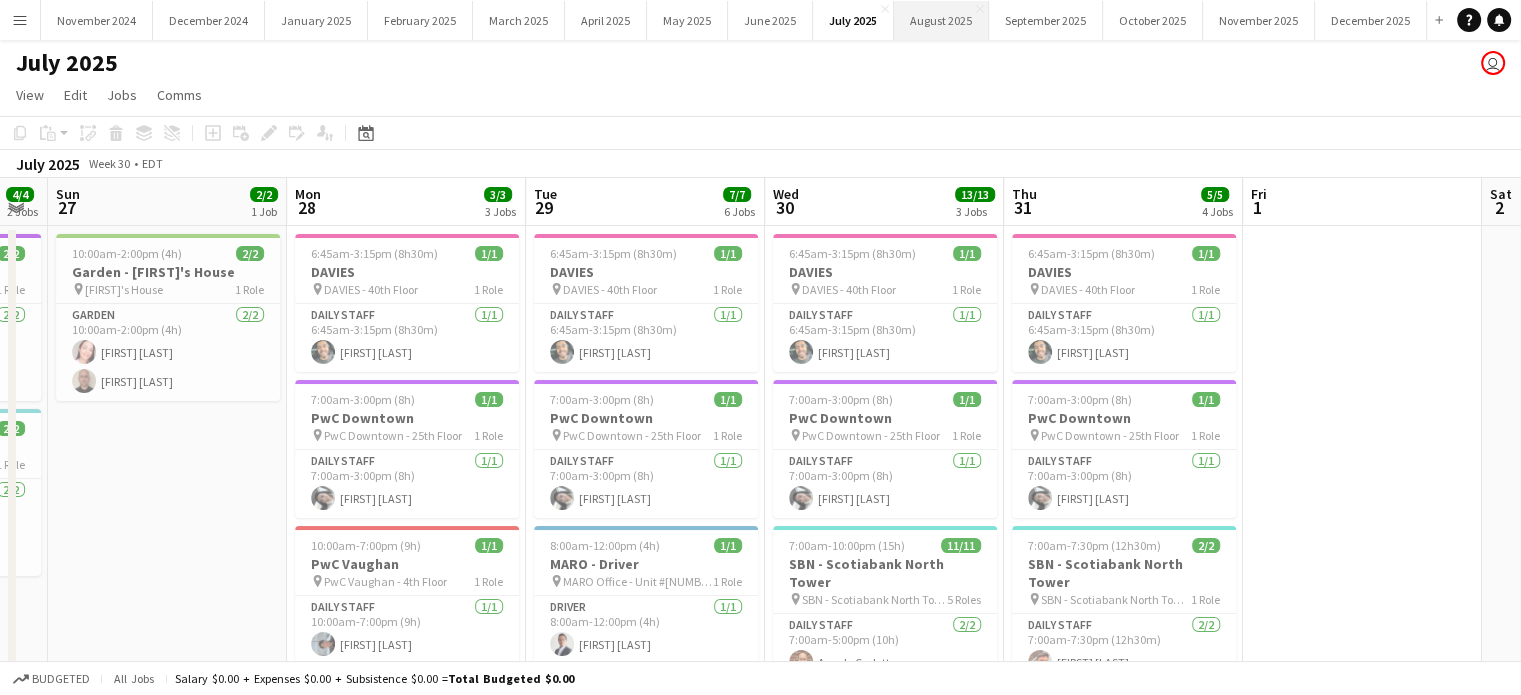 click on "August 2025
Close" at bounding box center [941, 20] 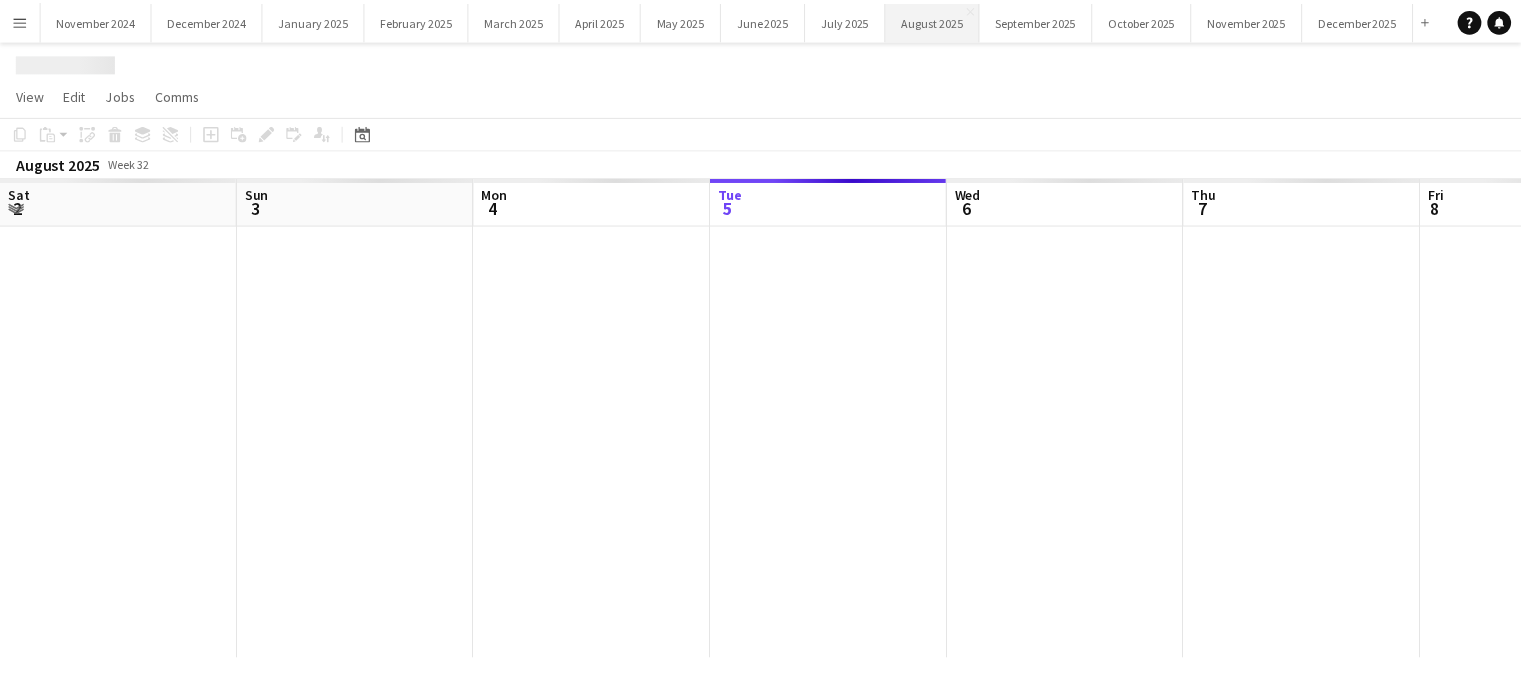 scroll, scrollTop: 0, scrollLeft: 478, axis: horizontal 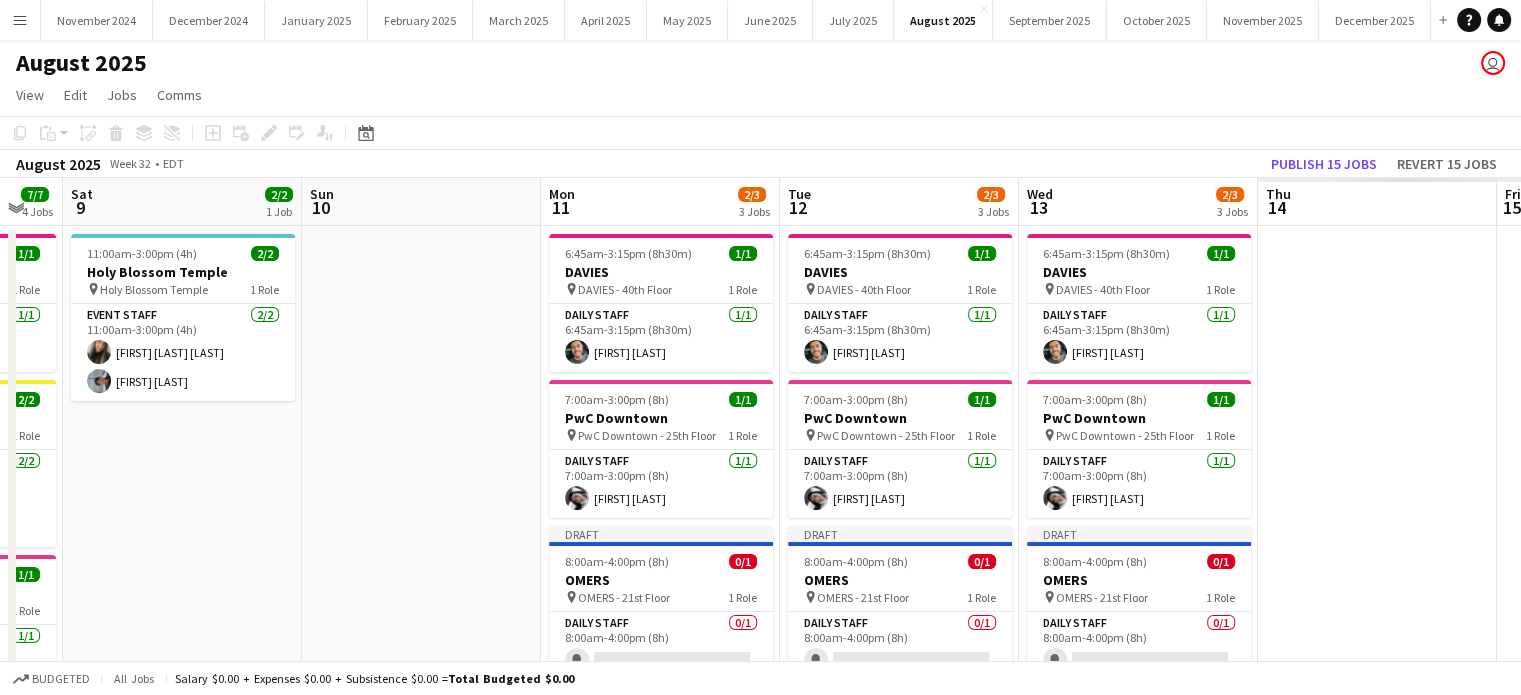 drag, startPoint x: 1326, startPoint y: 501, endPoint x: 196, endPoint y: 459, distance: 1130.7803 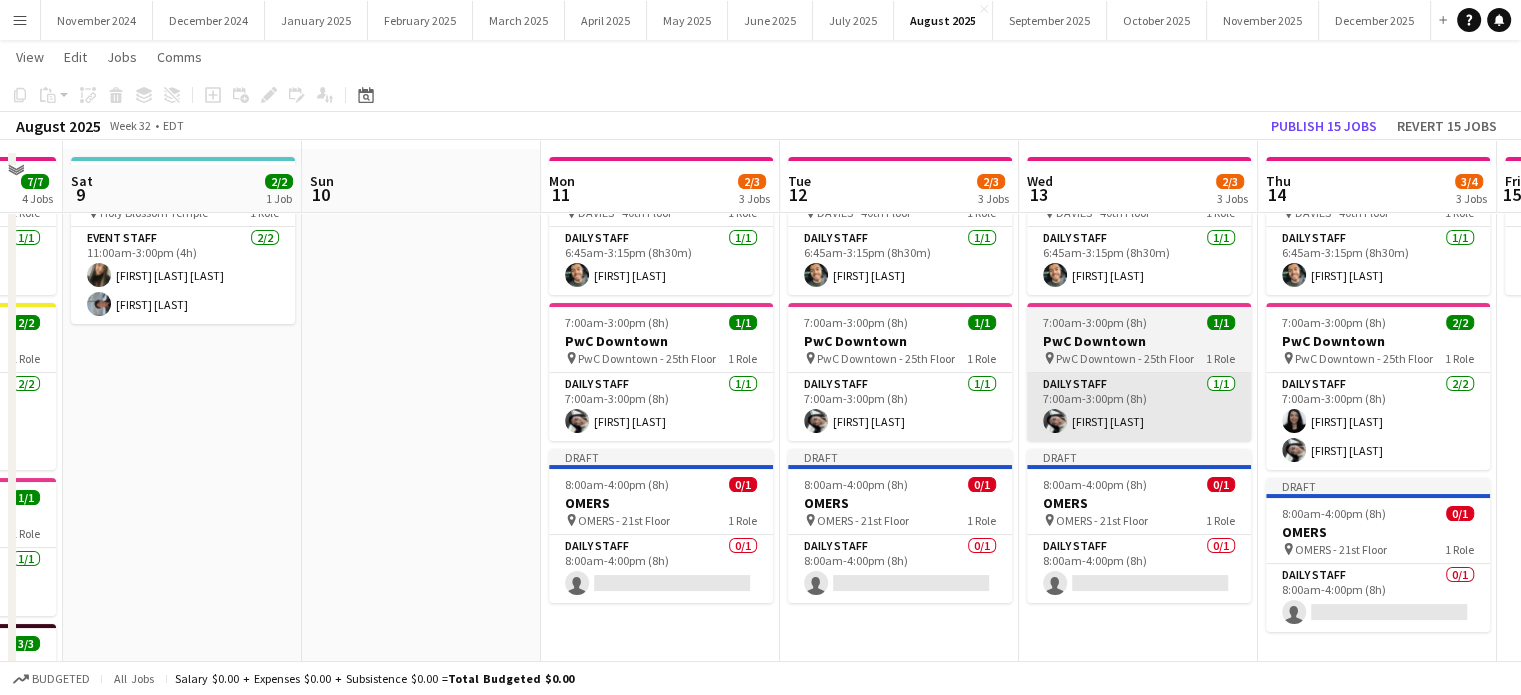 scroll, scrollTop: 100, scrollLeft: 0, axis: vertical 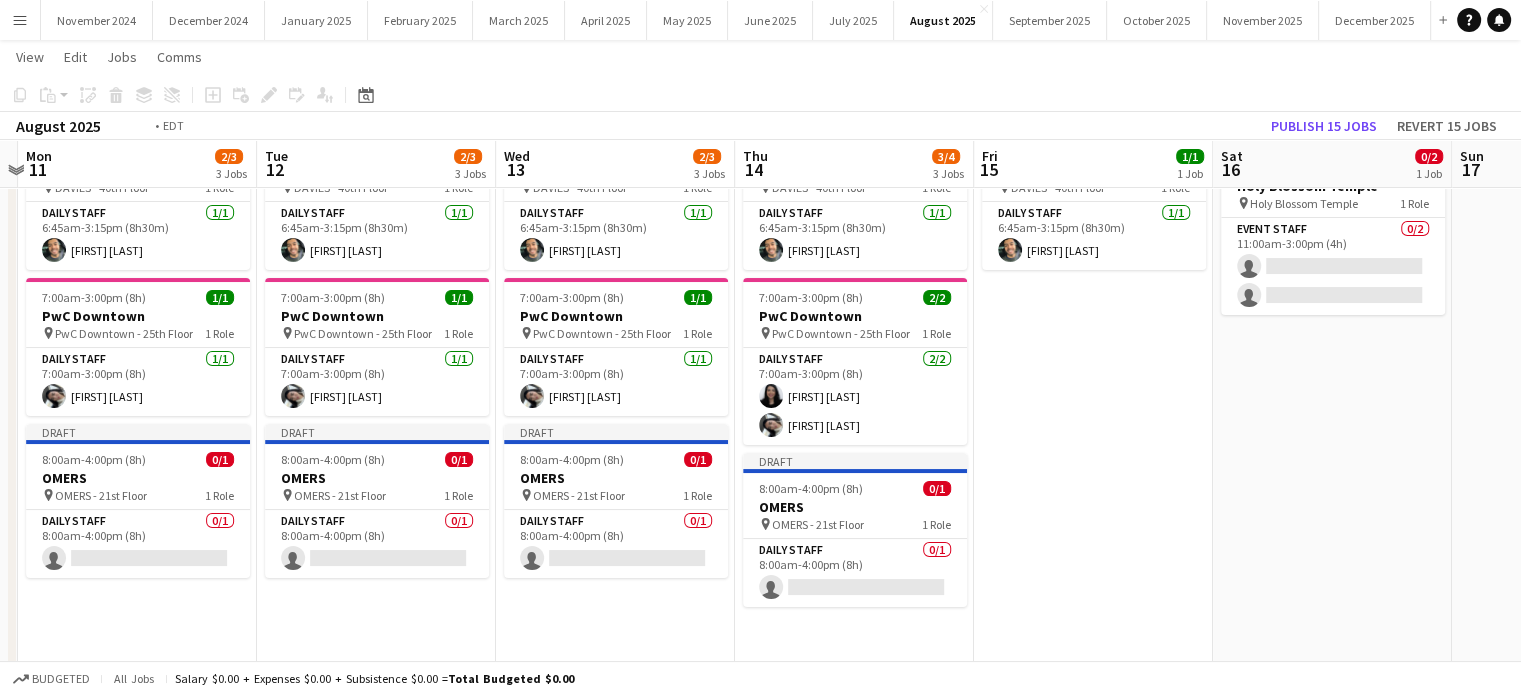 drag, startPoint x: 1170, startPoint y: 629, endPoint x: 629, endPoint y: 619, distance: 541.0924 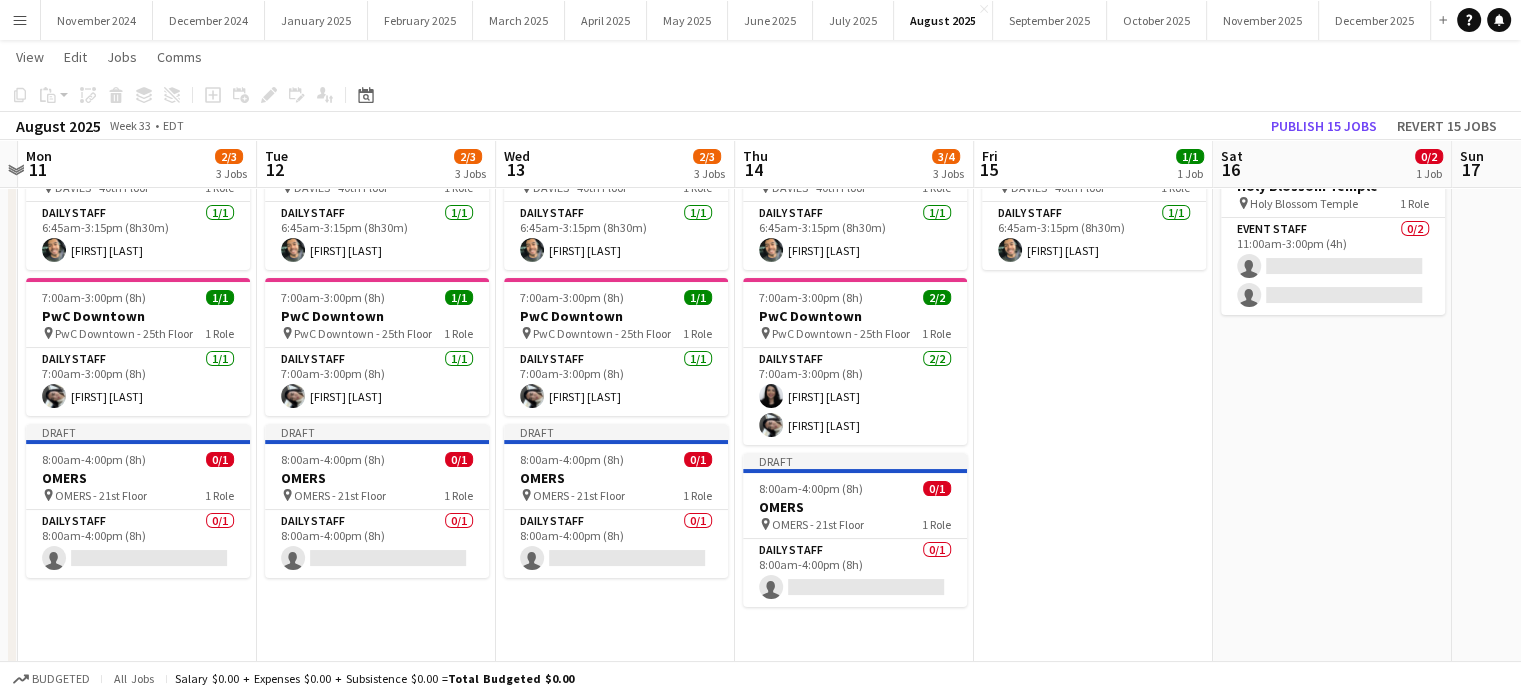 scroll, scrollTop: 0, scrollLeft: 723, axis: horizontal 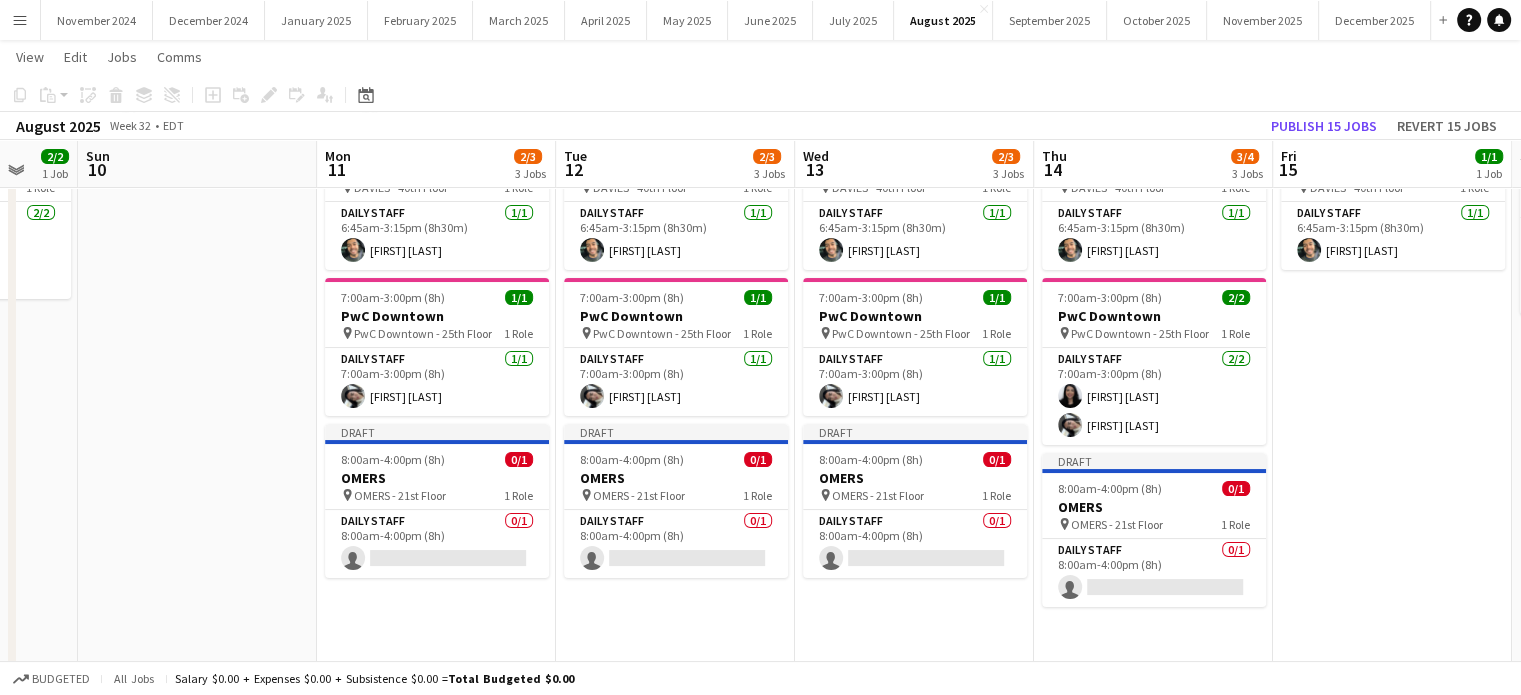drag, startPoint x: 1057, startPoint y: 451, endPoint x: 1535, endPoint y: 431, distance: 478.4182 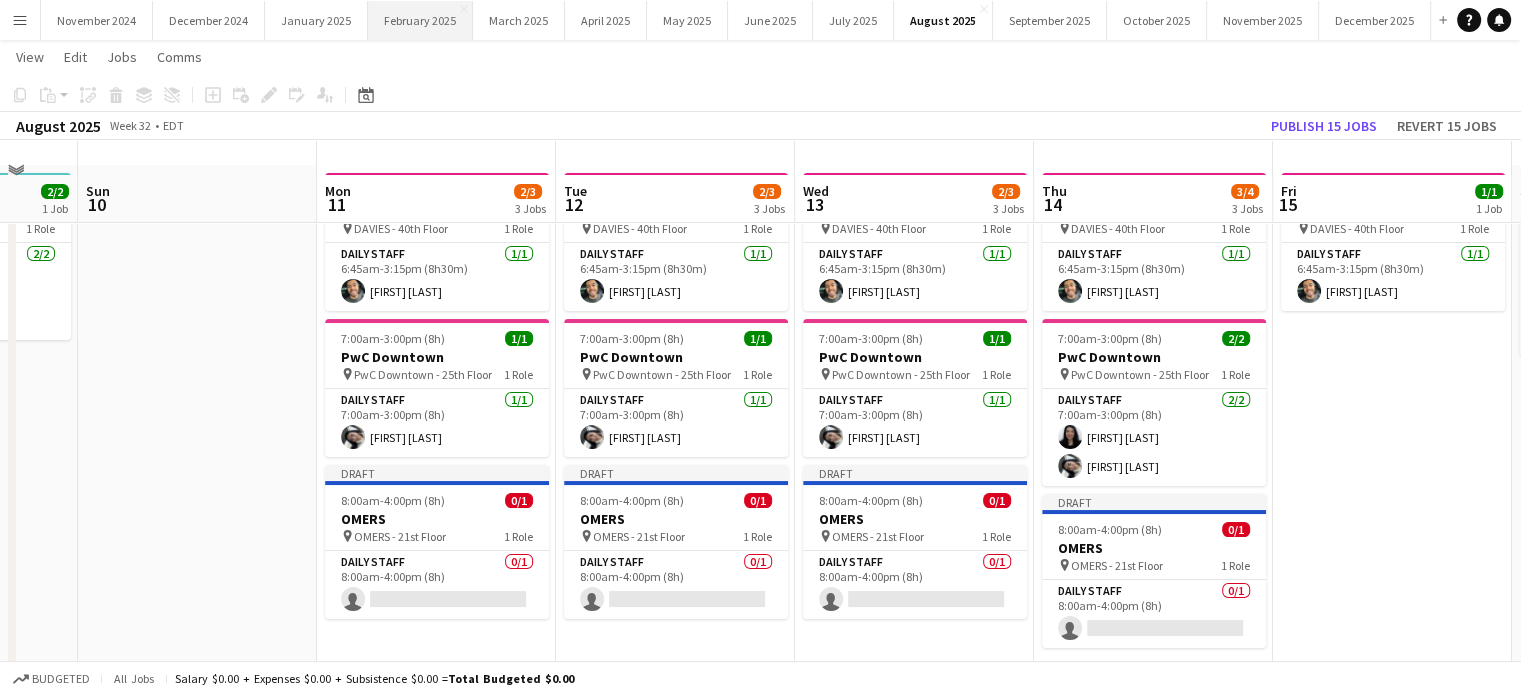 scroll, scrollTop: 0, scrollLeft: 0, axis: both 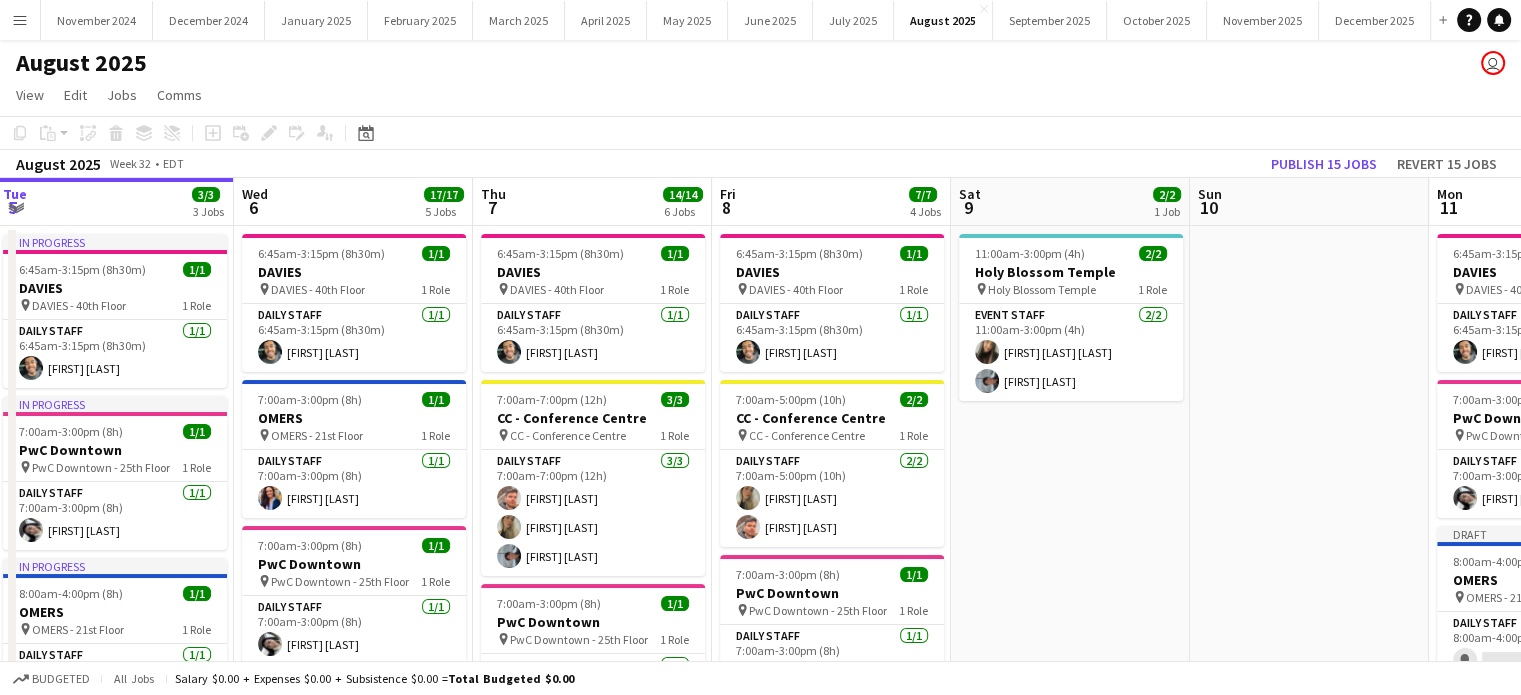 drag, startPoint x: 387, startPoint y: 482, endPoint x: 1396, endPoint y: 428, distance: 1010.444 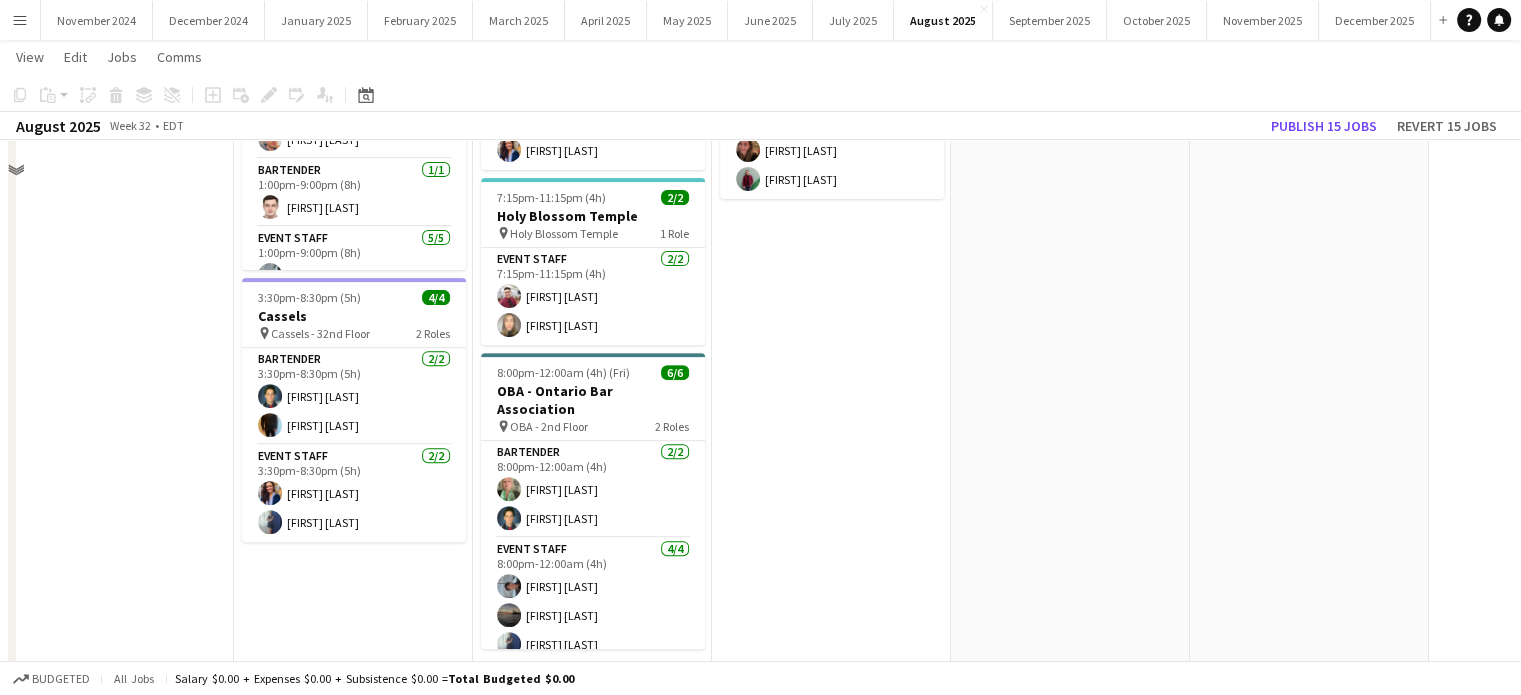 scroll, scrollTop: 700, scrollLeft: 0, axis: vertical 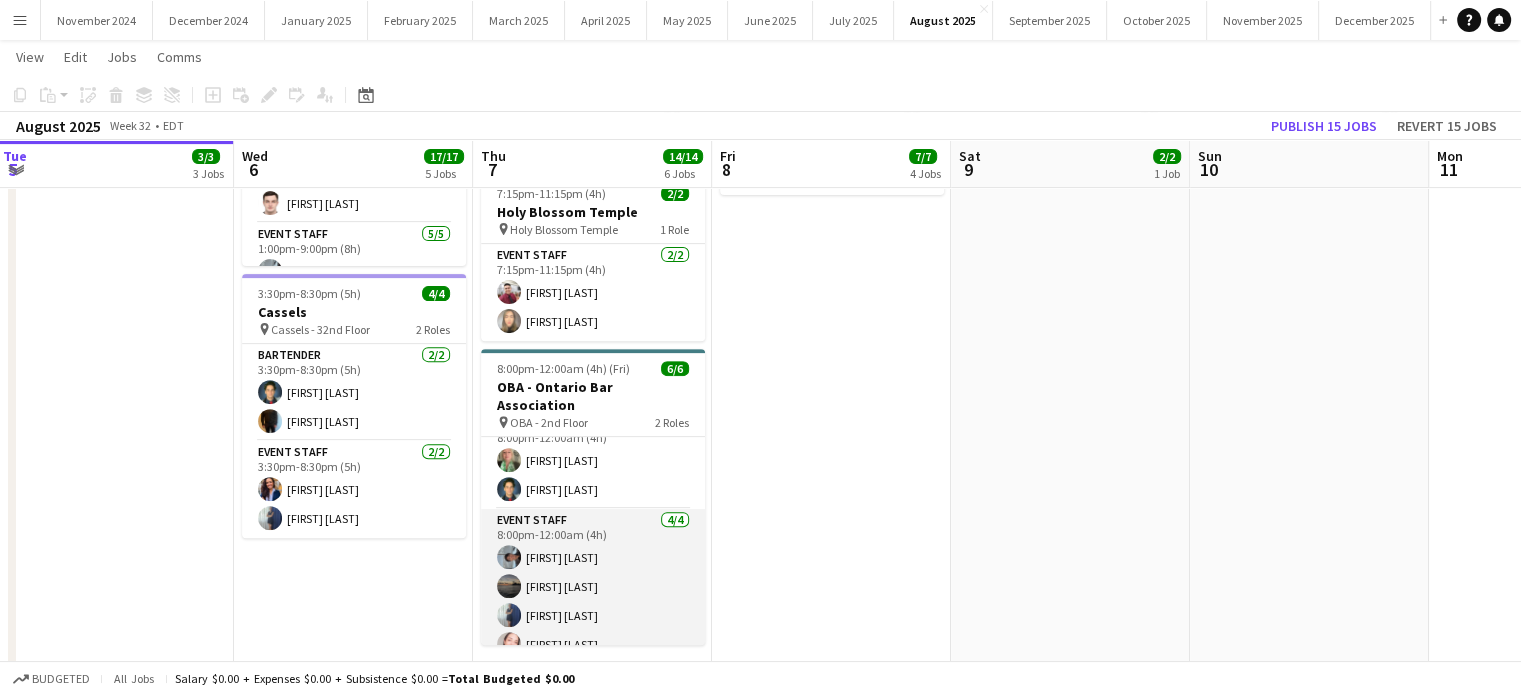 click on "Event Staff   4/4   8:00pm-12:00am (4h)
[FIRST] [LAST] [FIRST] [LAST] [FIRST] [LAST]" at bounding box center (593, 586) 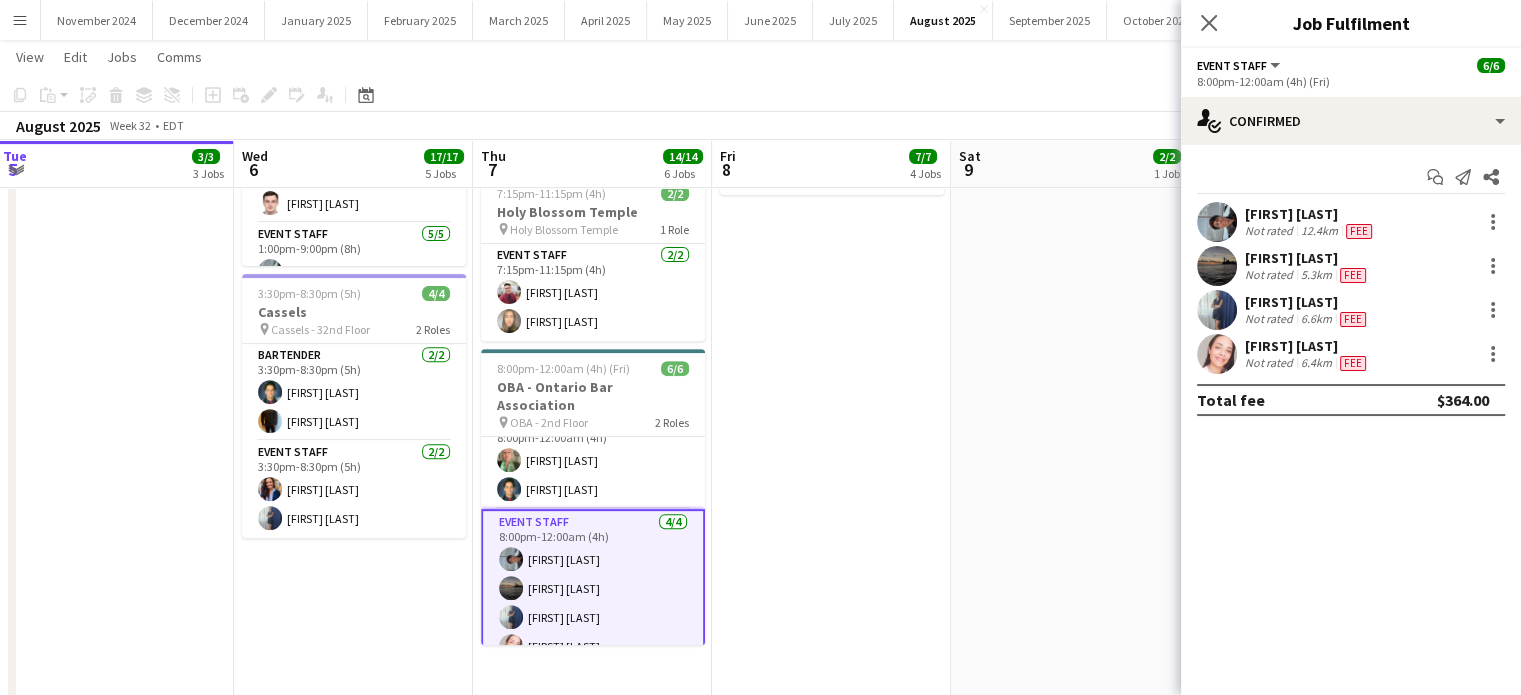 click at bounding box center (1217, 310) 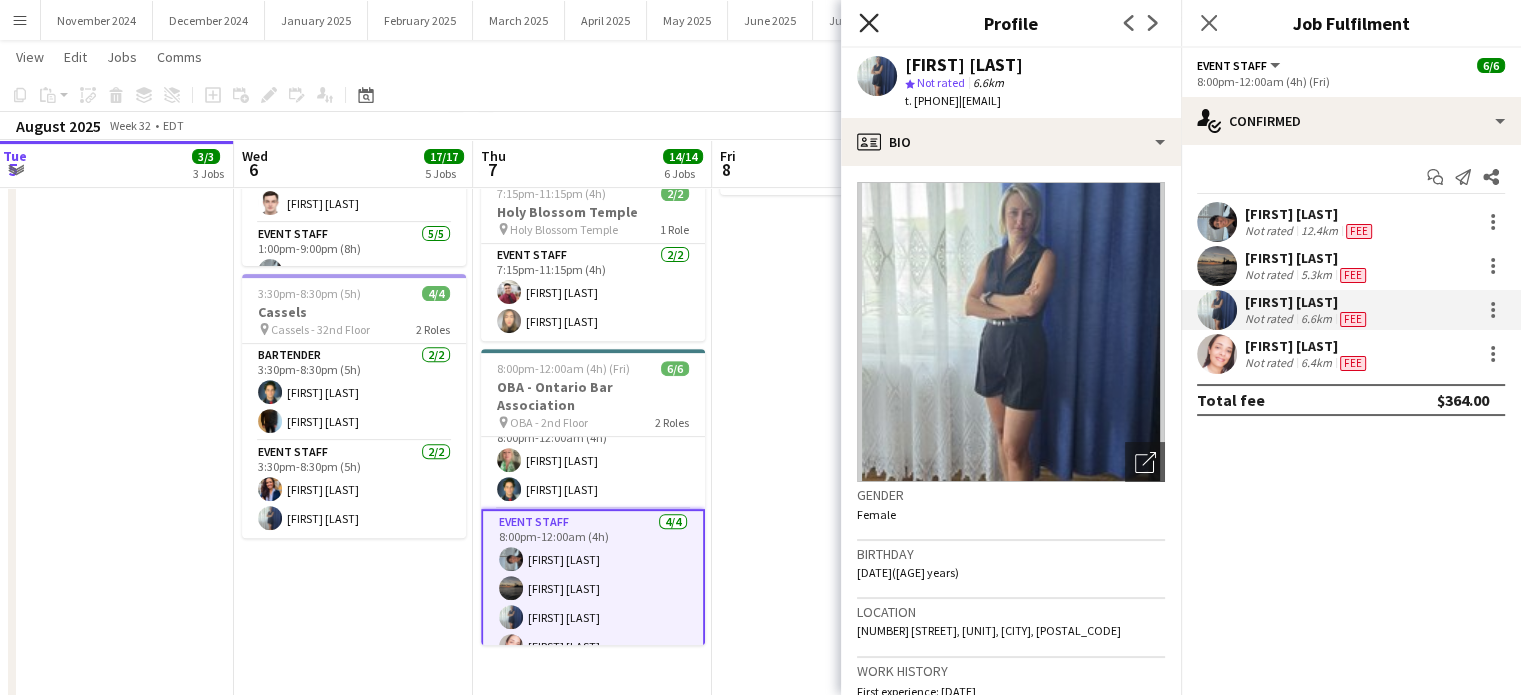 click 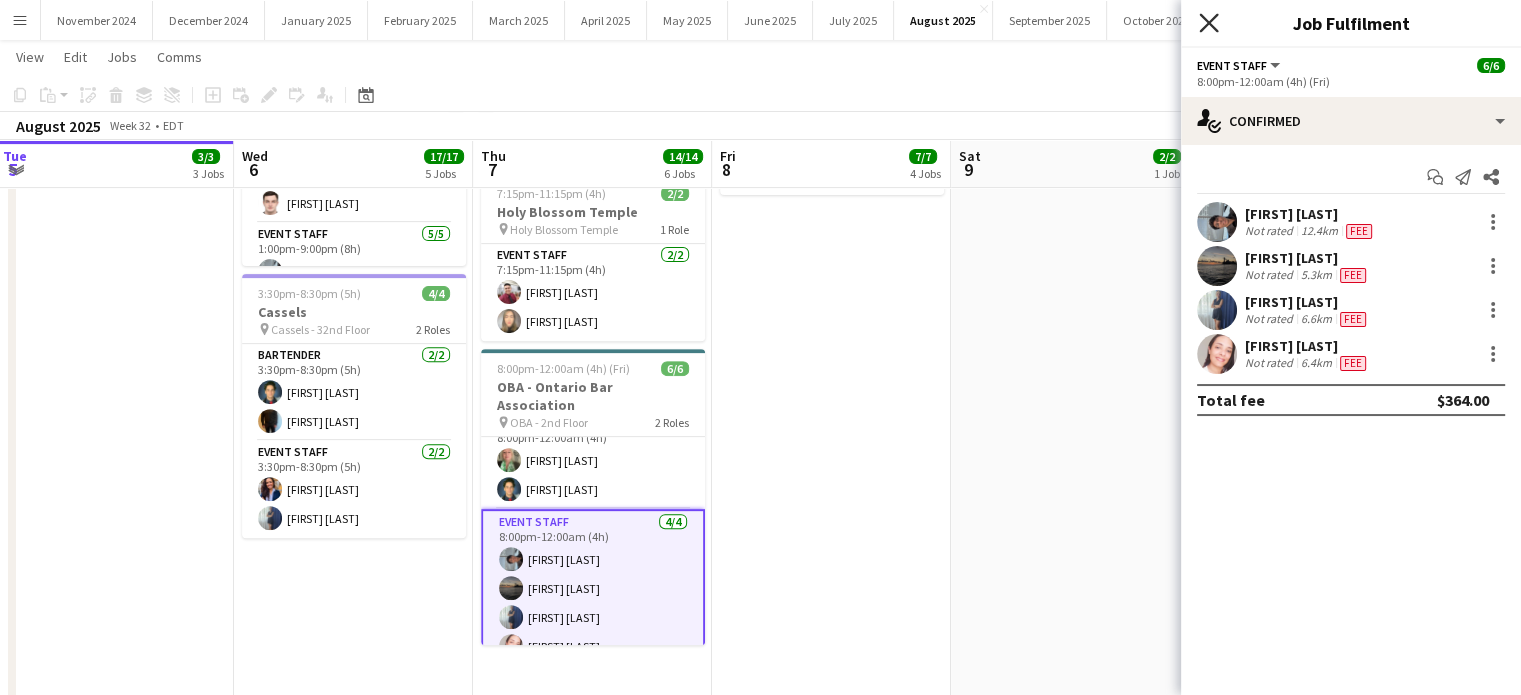 click on "Close pop-in" 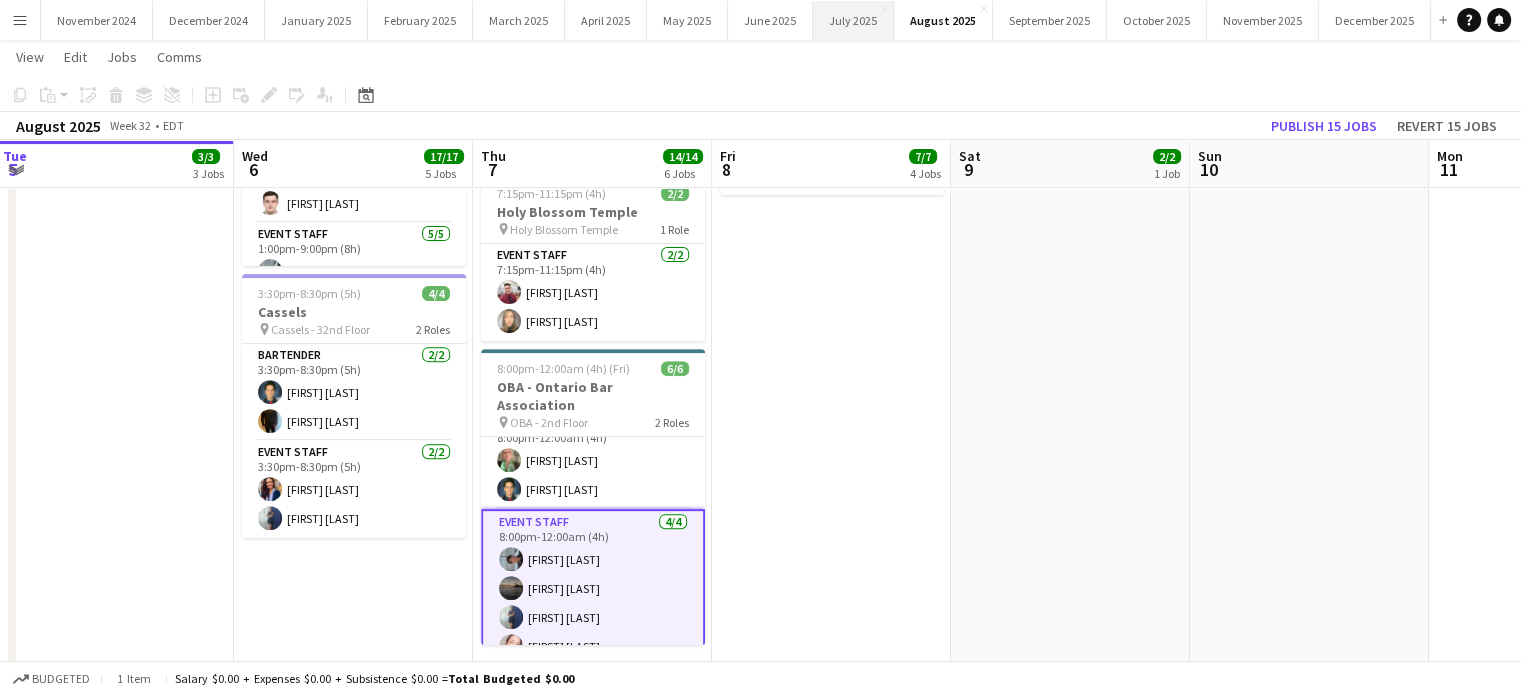 click on "[MONTH] [YEAR]
Close" at bounding box center [853, 20] 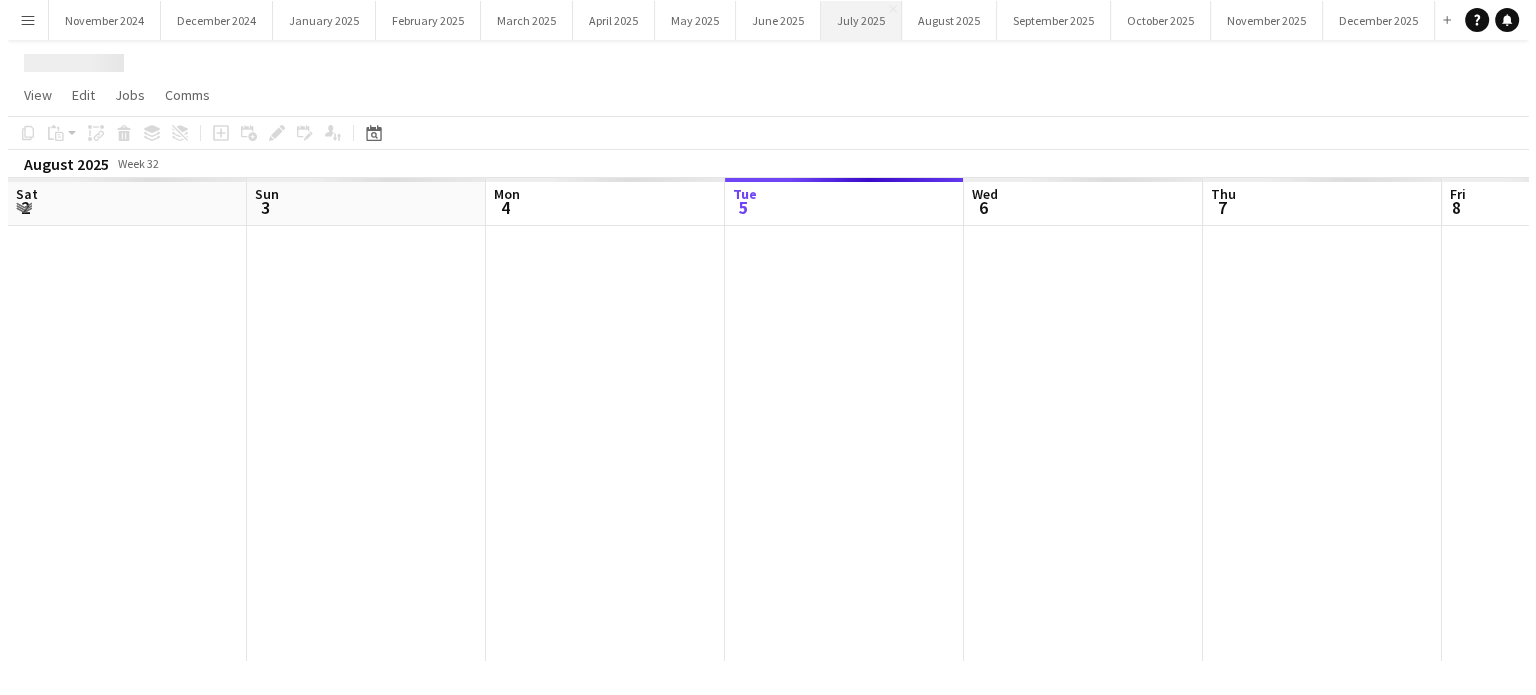 scroll, scrollTop: 0, scrollLeft: 0, axis: both 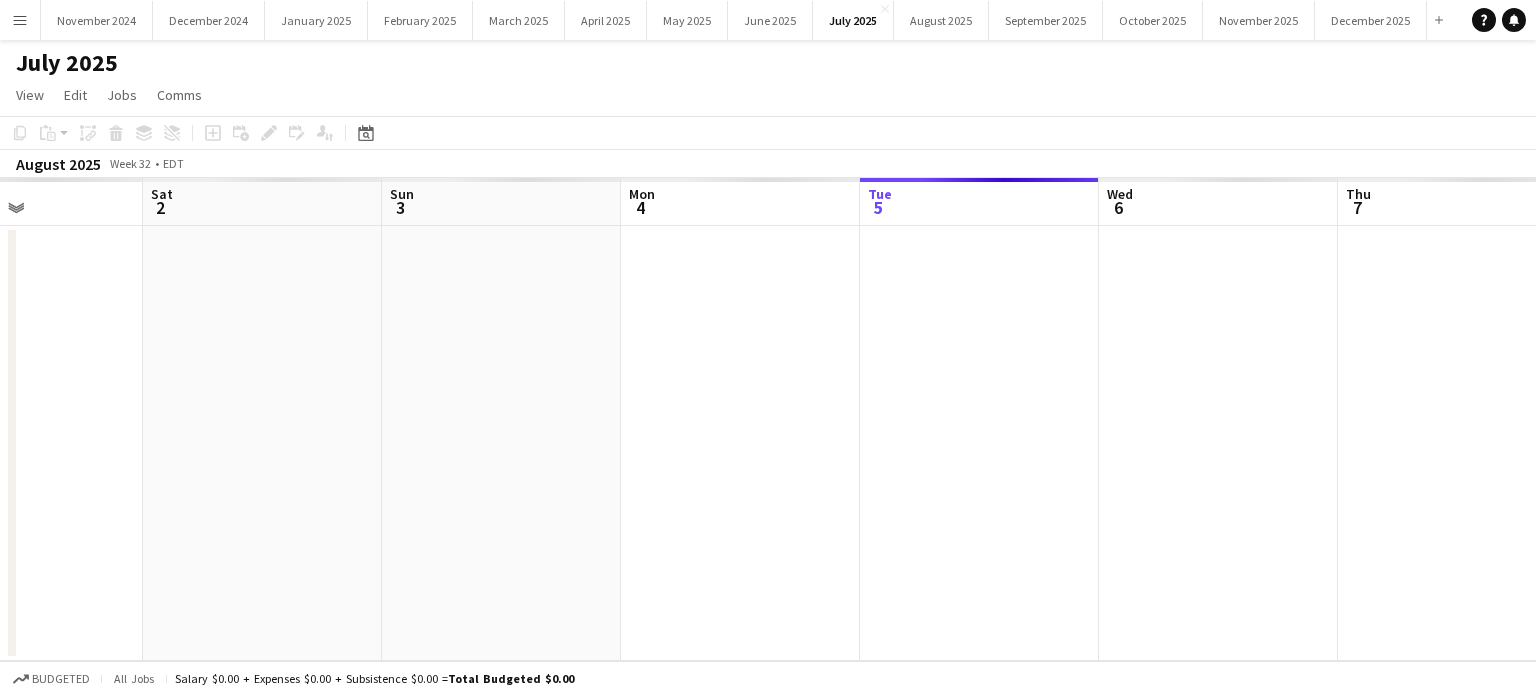 drag, startPoint x: 680, startPoint y: 340, endPoint x: 1487, endPoint y: 309, distance: 807.5952 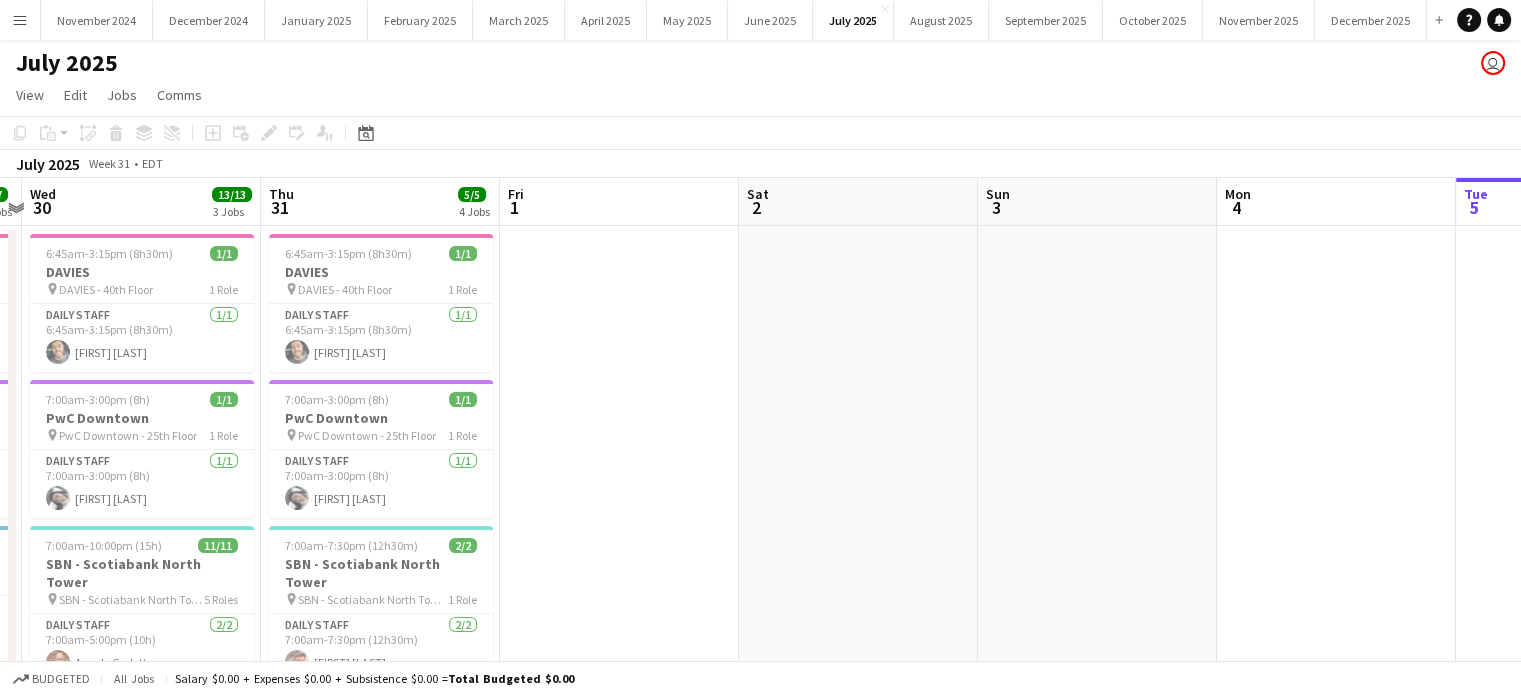 scroll, scrollTop: 0, scrollLeft: 583, axis: horizontal 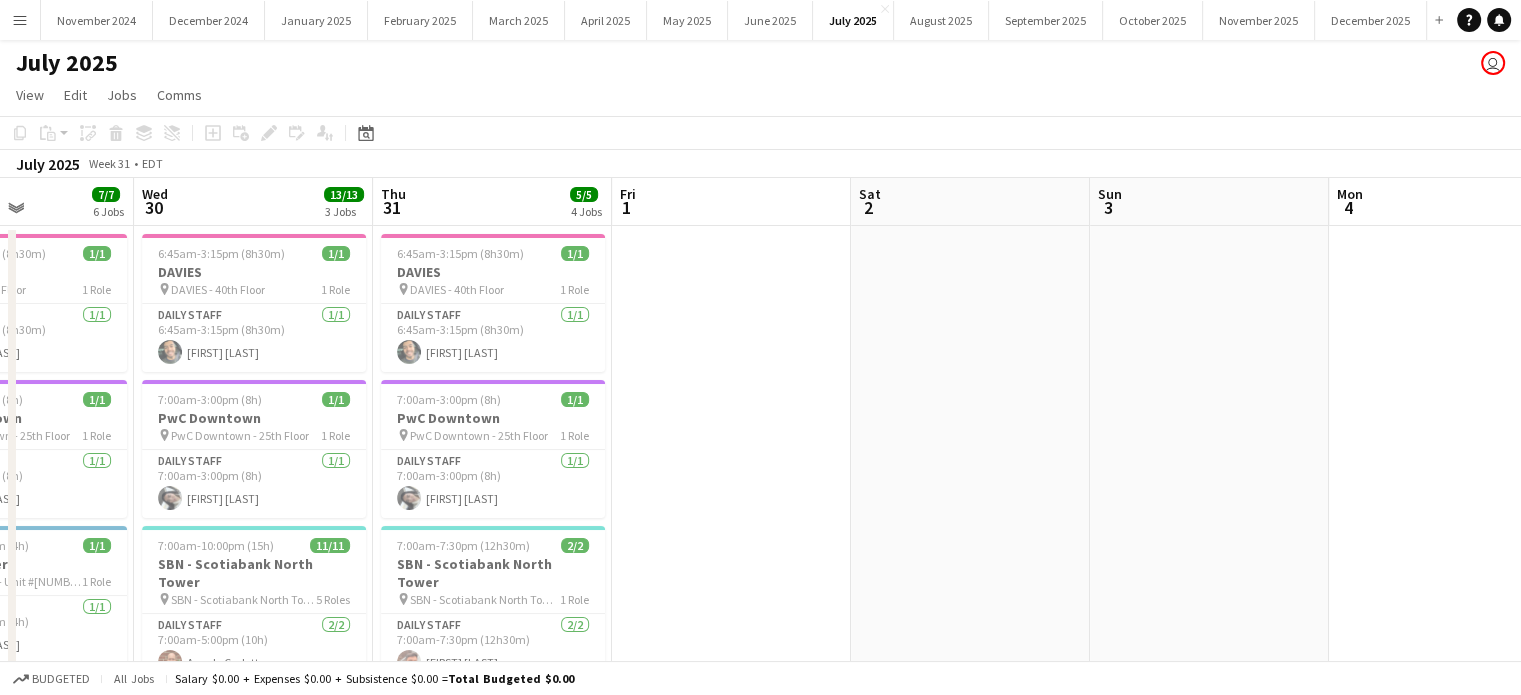 drag, startPoint x: 1046, startPoint y: 439, endPoint x: 1535, endPoint y: 347, distance: 497.57913 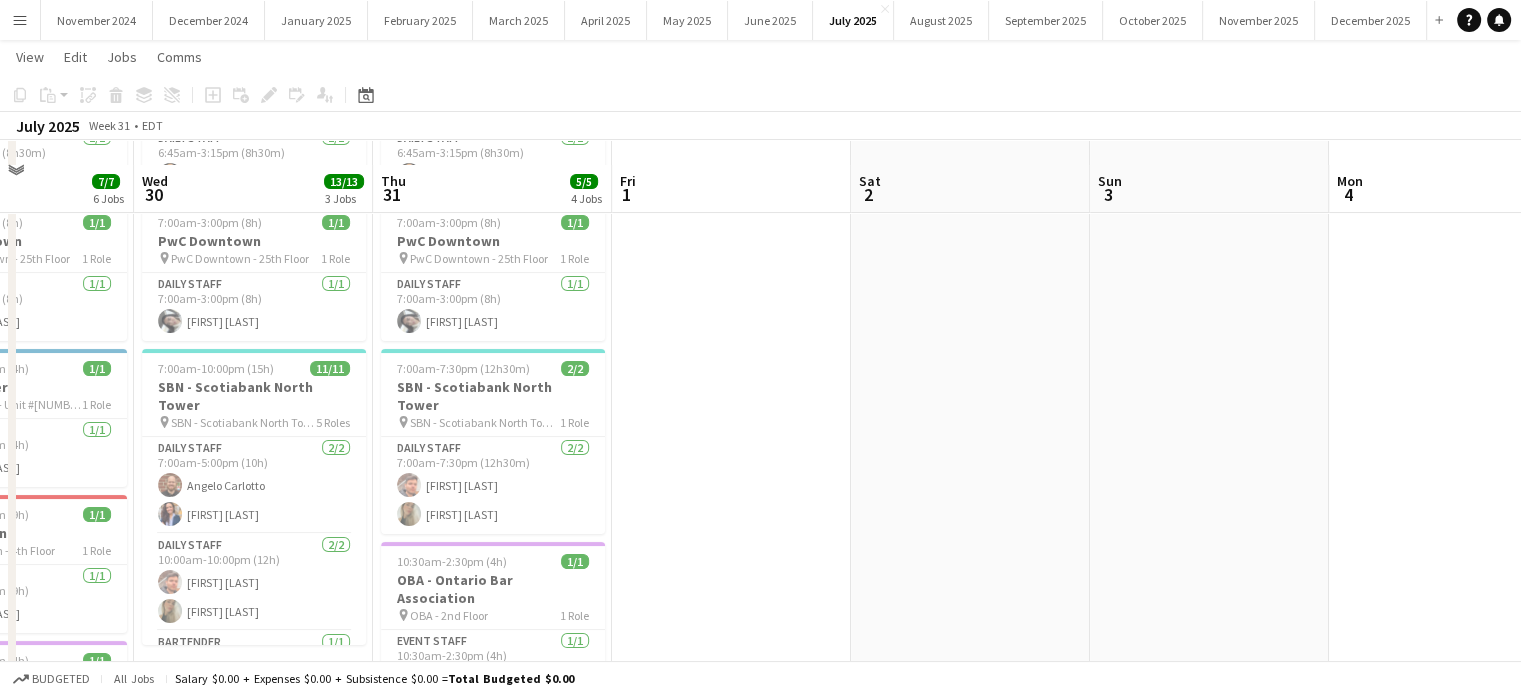 scroll, scrollTop: 200, scrollLeft: 0, axis: vertical 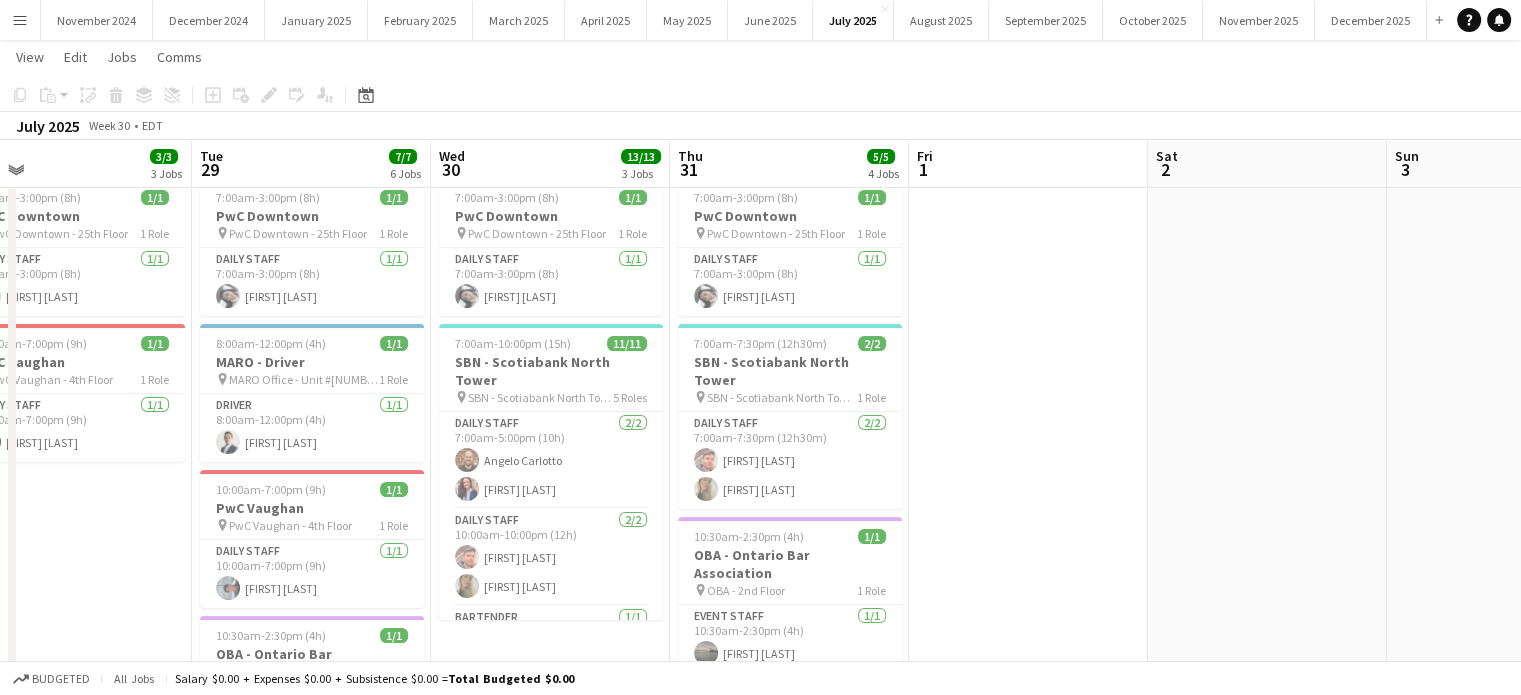 drag, startPoint x: 692, startPoint y: 400, endPoint x: 1228, endPoint y: 350, distance: 538.327 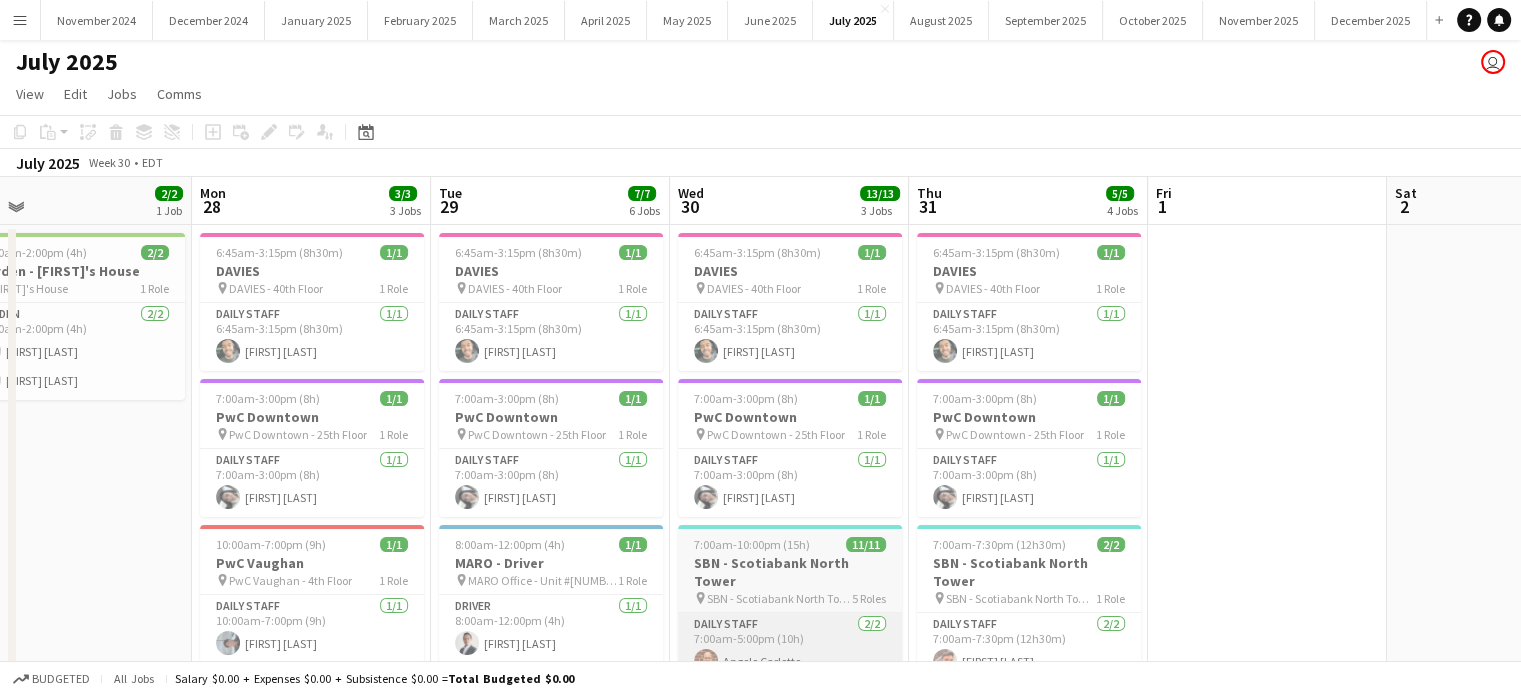 scroll, scrollTop: 300, scrollLeft: 0, axis: vertical 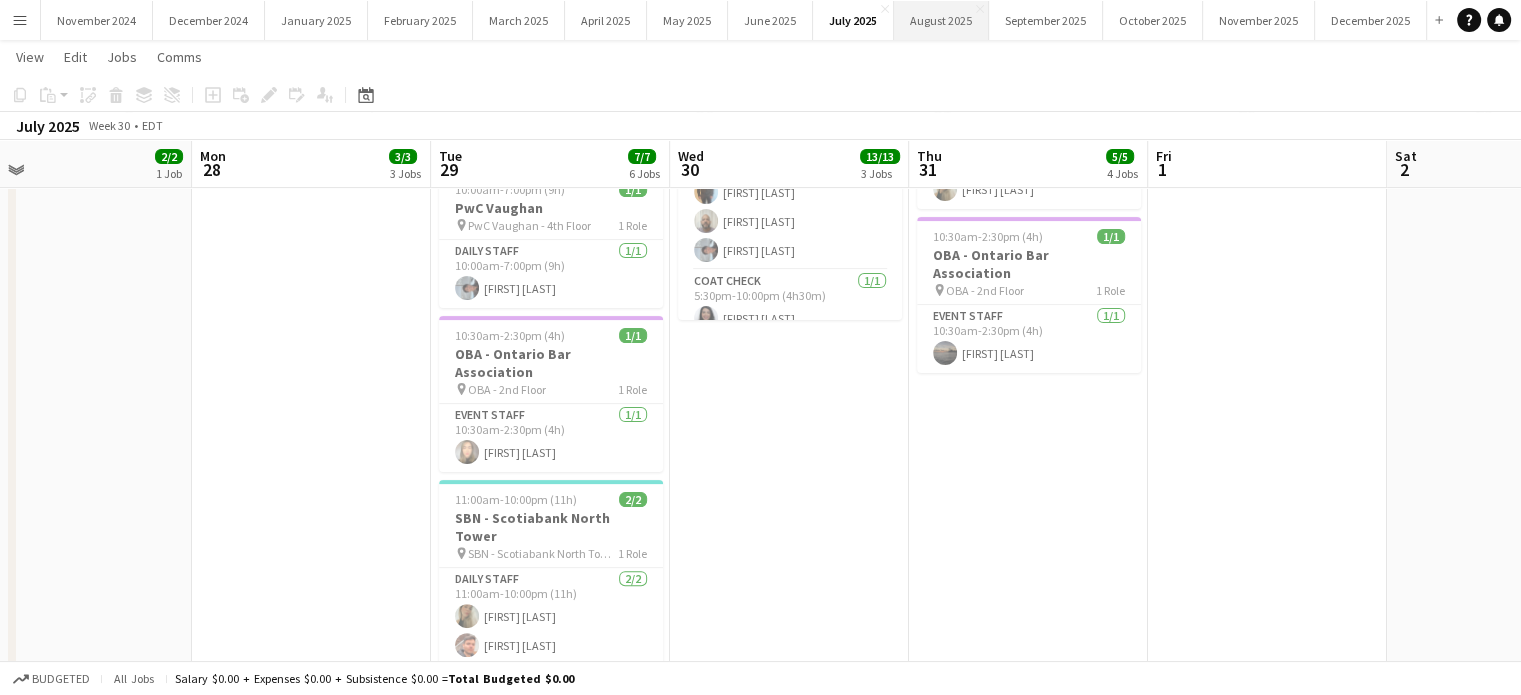click on "August 2025
Close" at bounding box center [941, 20] 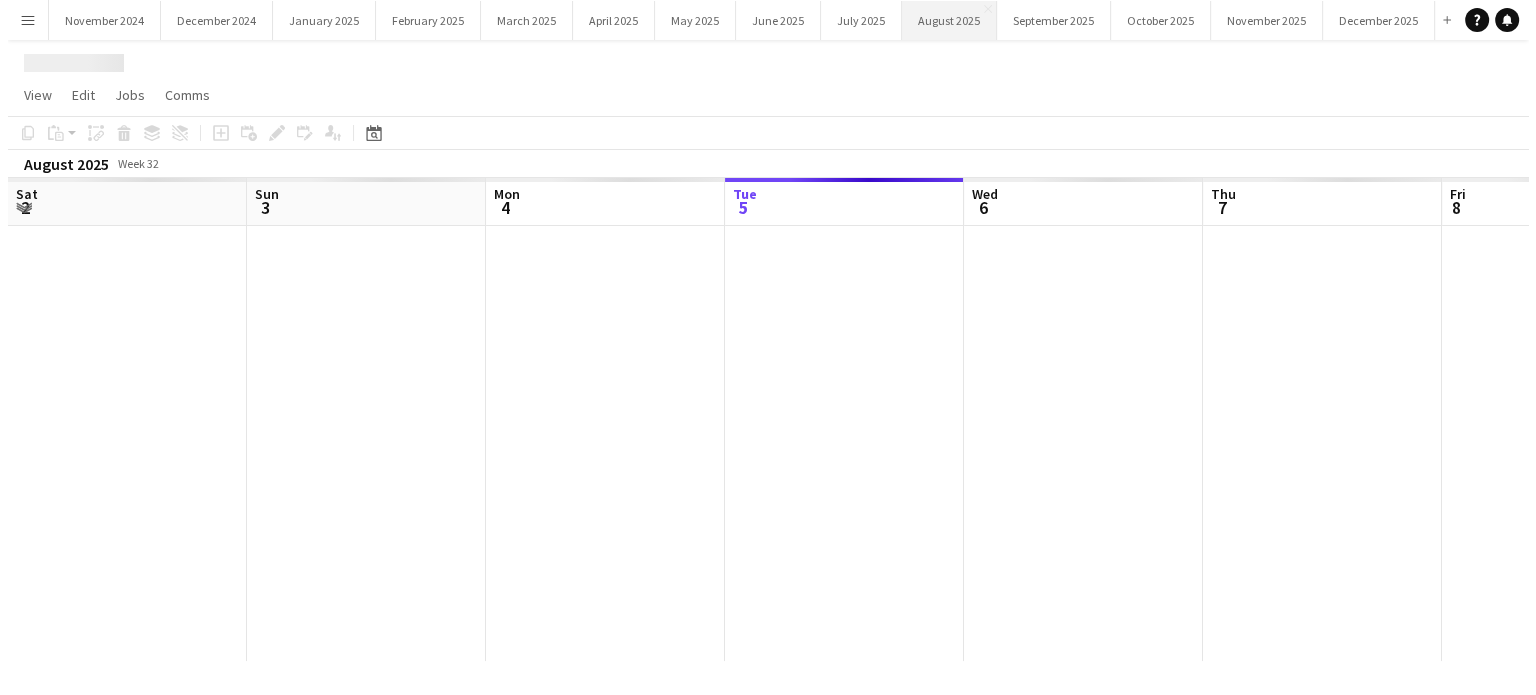 scroll, scrollTop: 0, scrollLeft: 0, axis: both 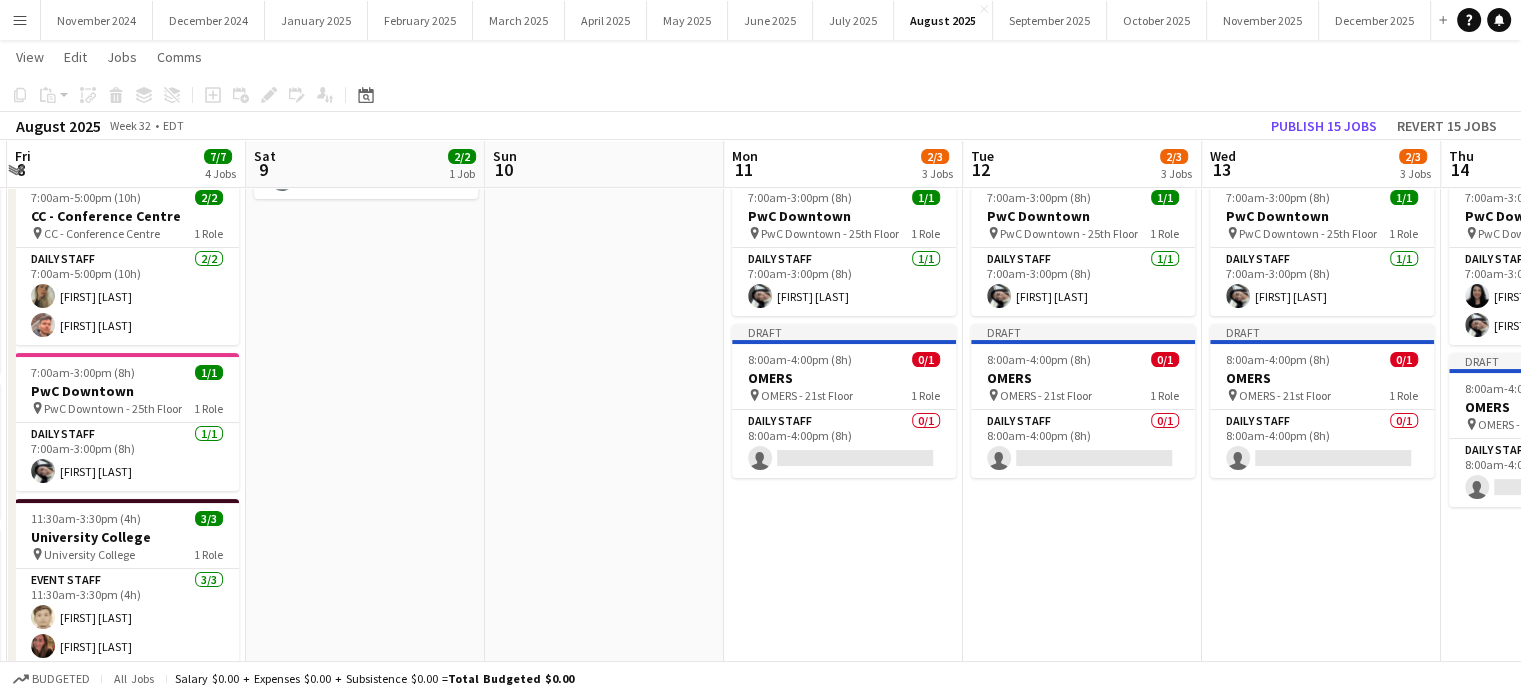 drag, startPoint x: 1334, startPoint y: 443, endPoint x: 377, endPoint y: 467, distance: 957.3009 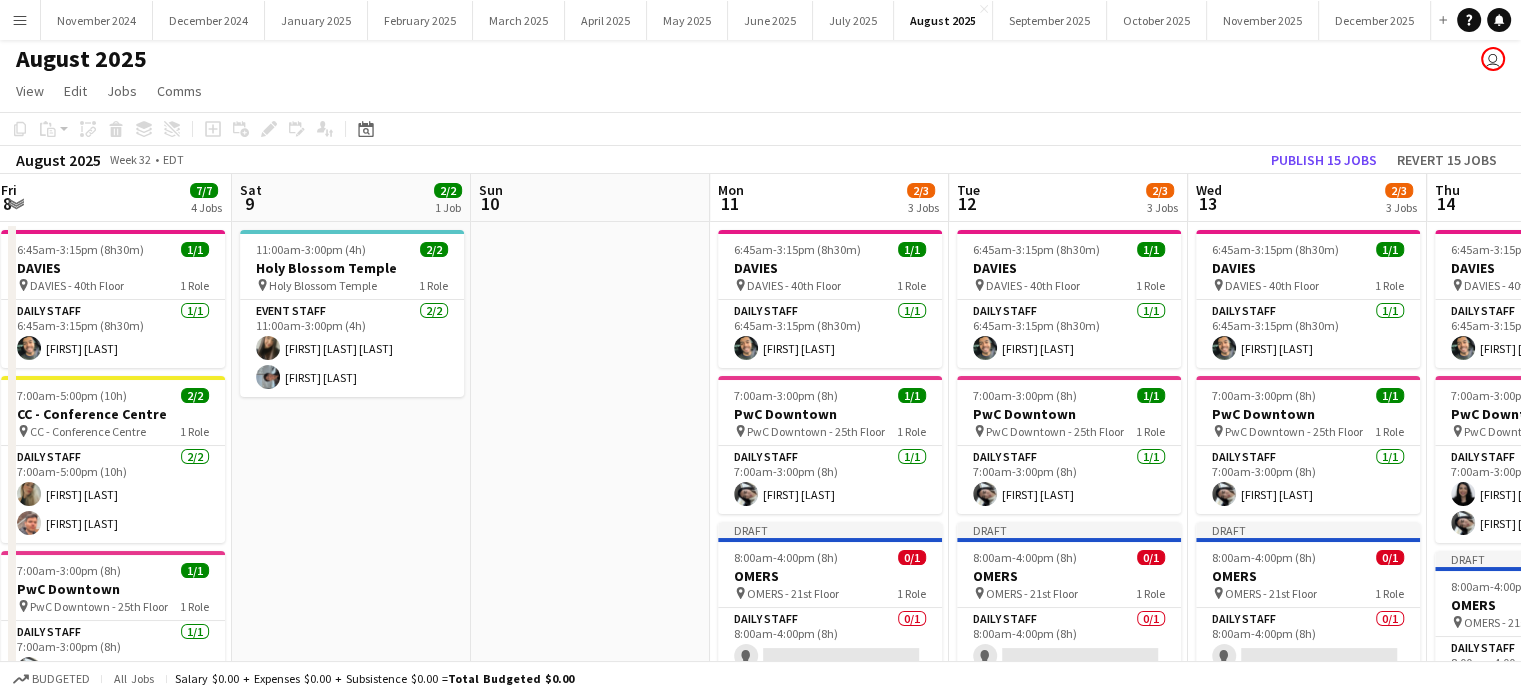 scroll, scrollTop: 0, scrollLeft: 0, axis: both 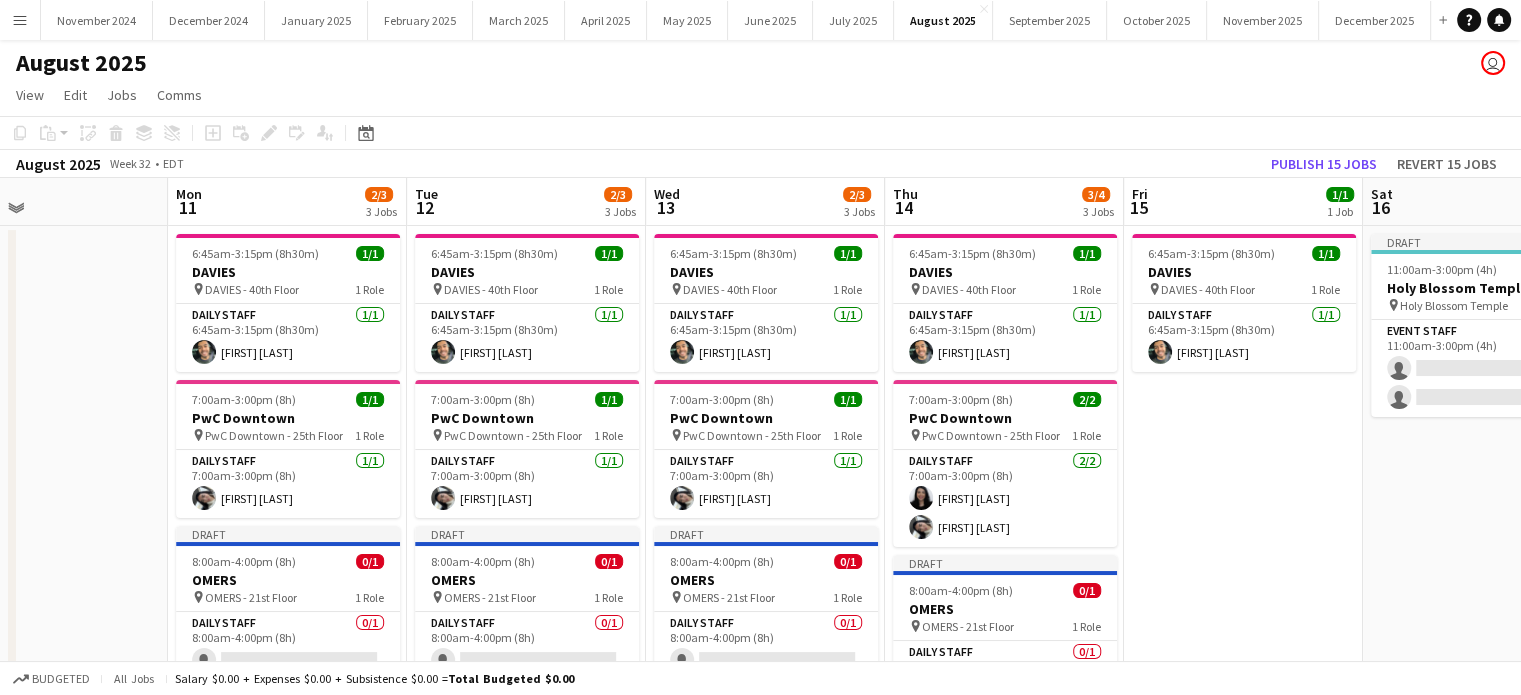 drag, startPoint x: 644, startPoint y: 463, endPoint x: 102, endPoint y: 452, distance: 542.11163 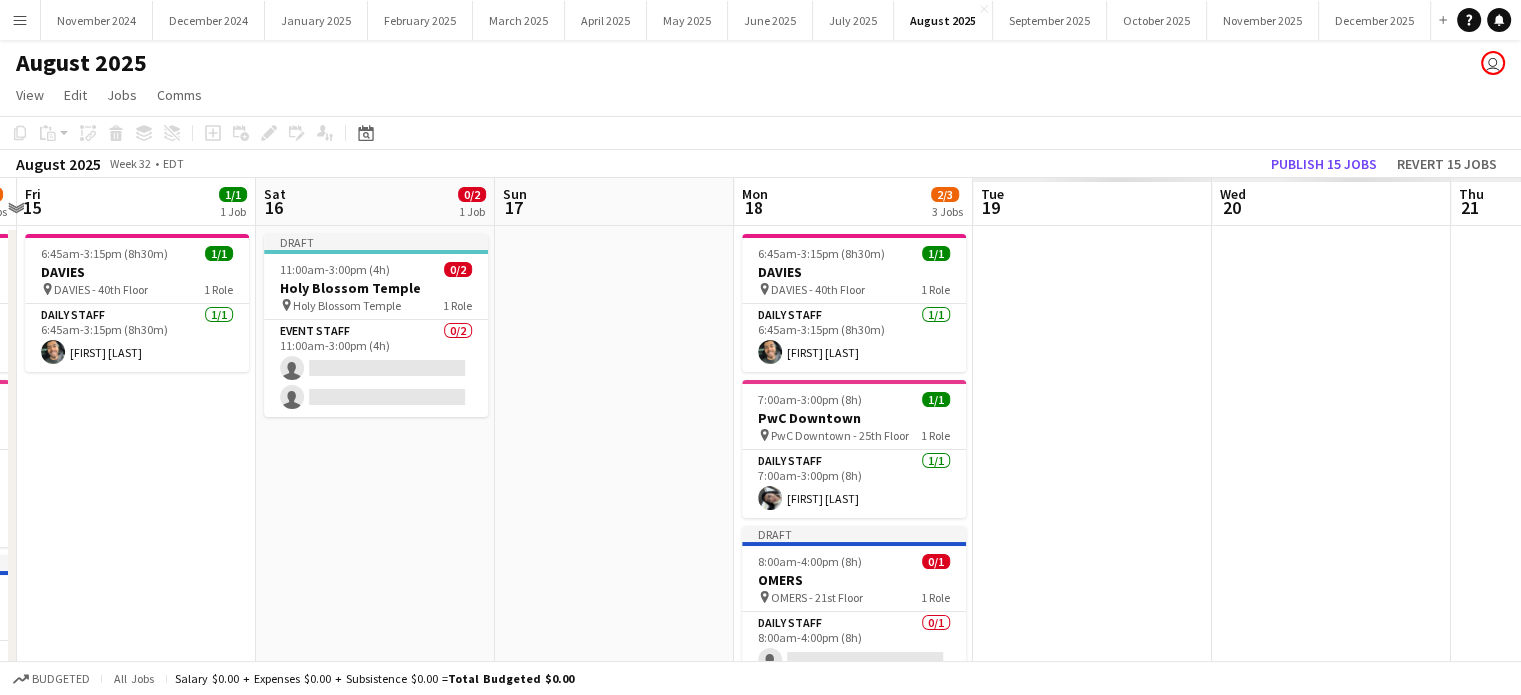drag, startPoint x: 1114, startPoint y: 455, endPoint x: 144, endPoint y: 447, distance: 970.03296 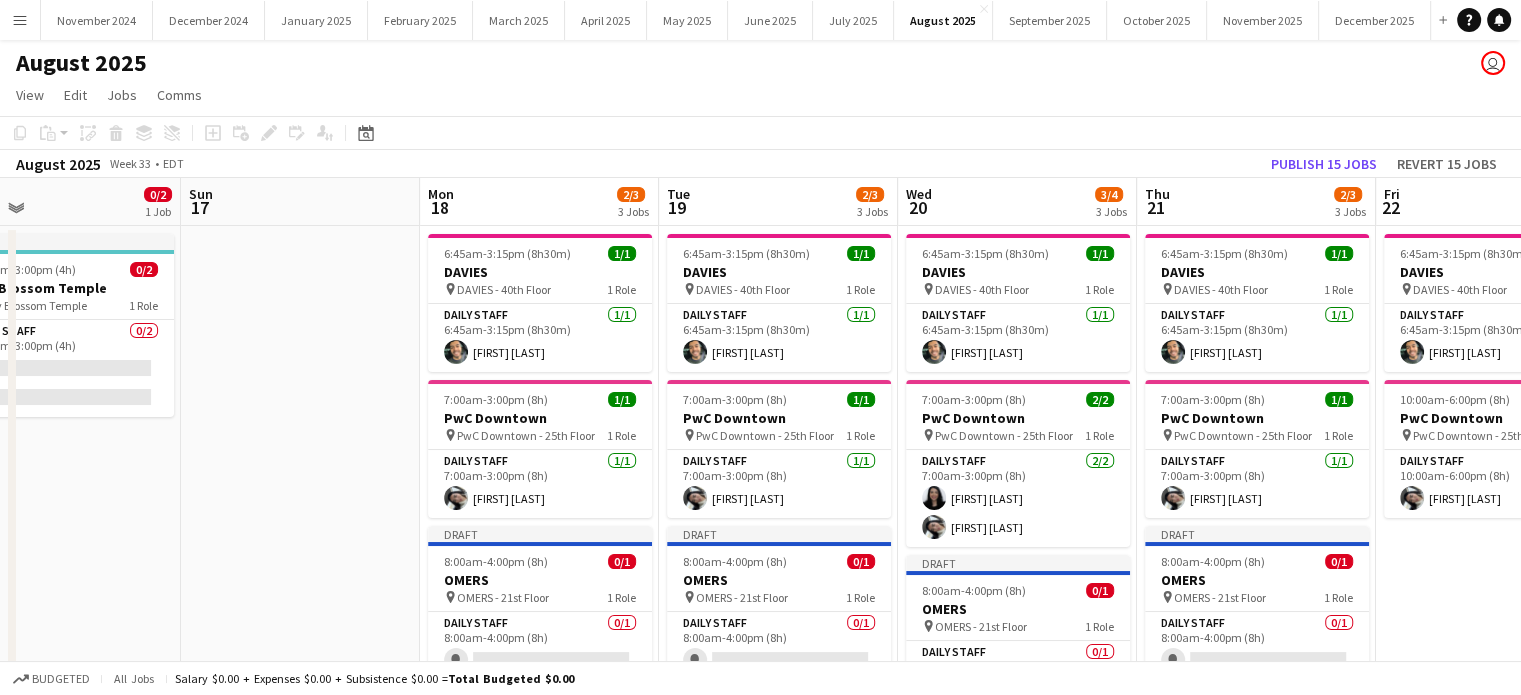 scroll, scrollTop: 0, scrollLeft: 580, axis: horizontal 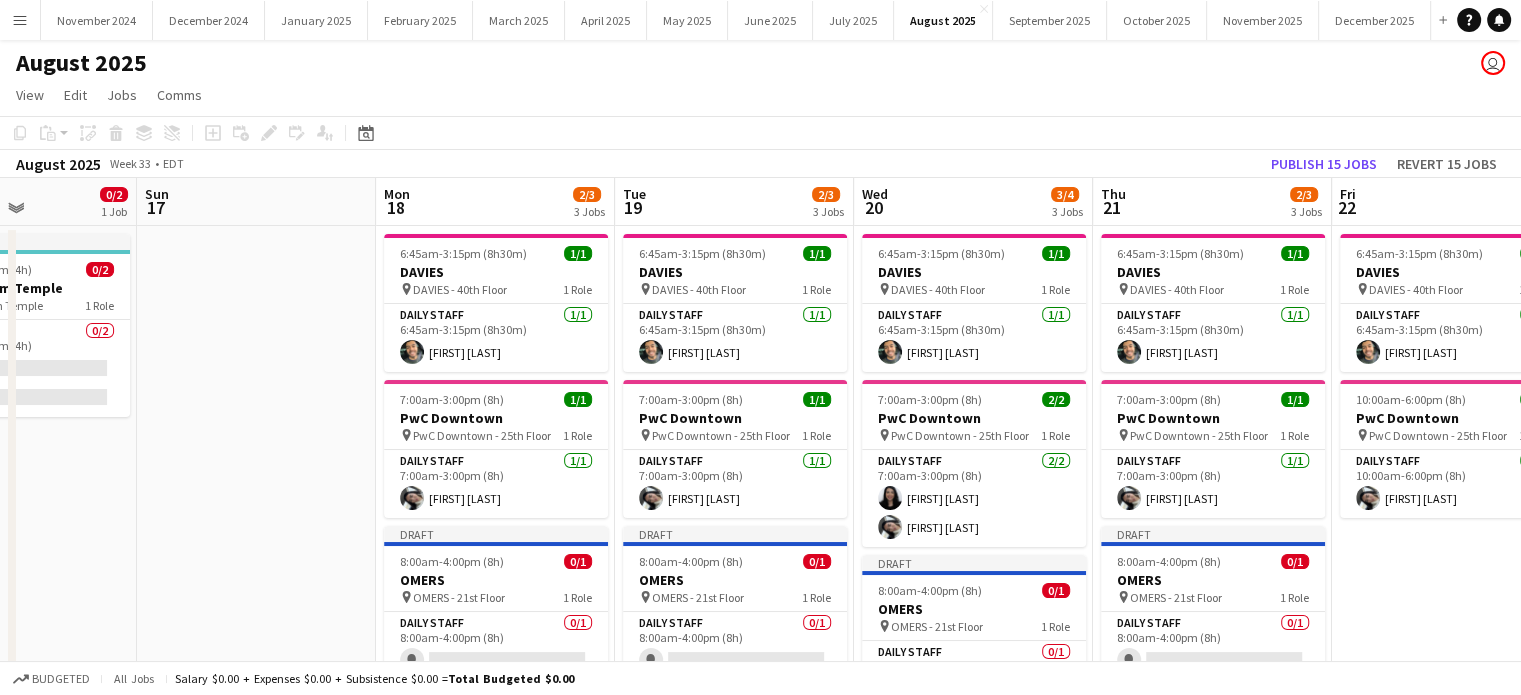 drag, startPoint x: 605, startPoint y: 485, endPoint x: 247, endPoint y: 489, distance: 358.02234 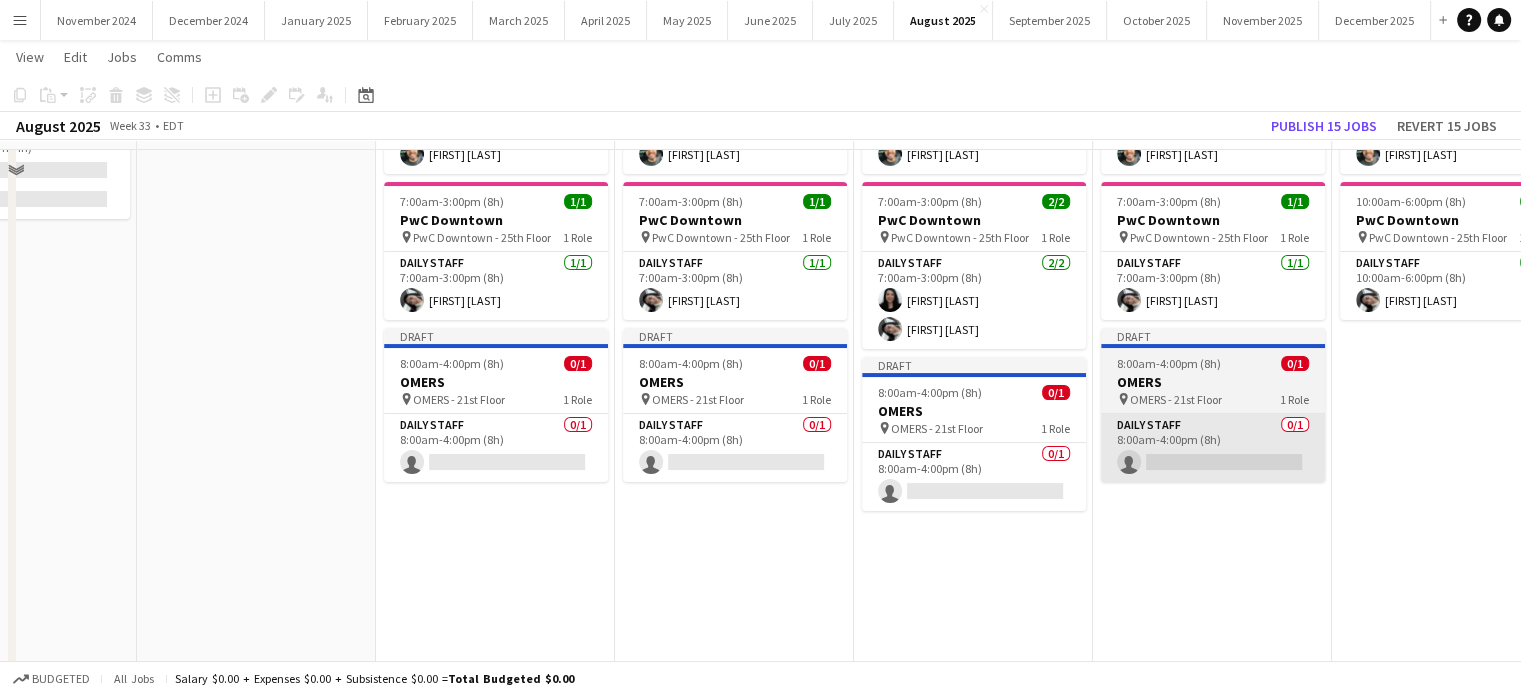 scroll, scrollTop: 200, scrollLeft: 0, axis: vertical 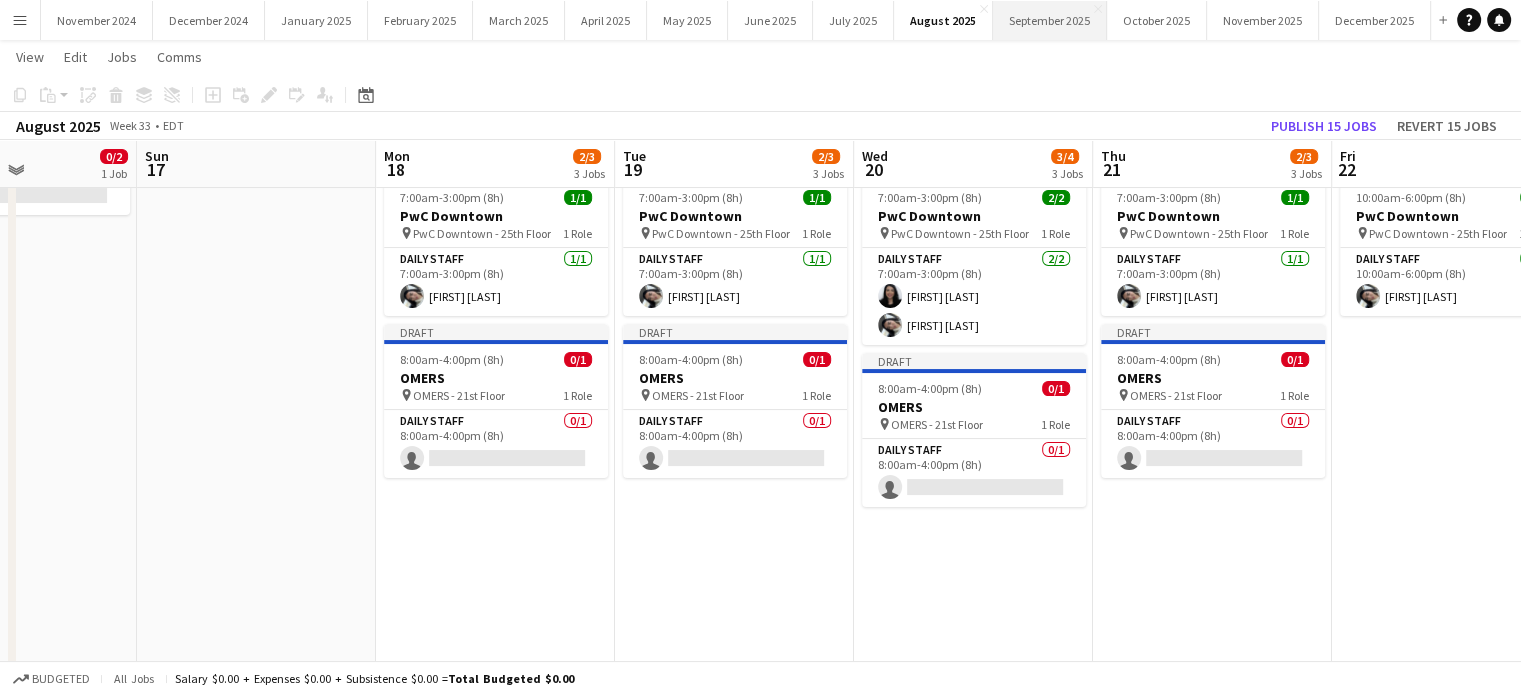 click on "[MONTH] [YEAR]
Close" at bounding box center [1050, 20] 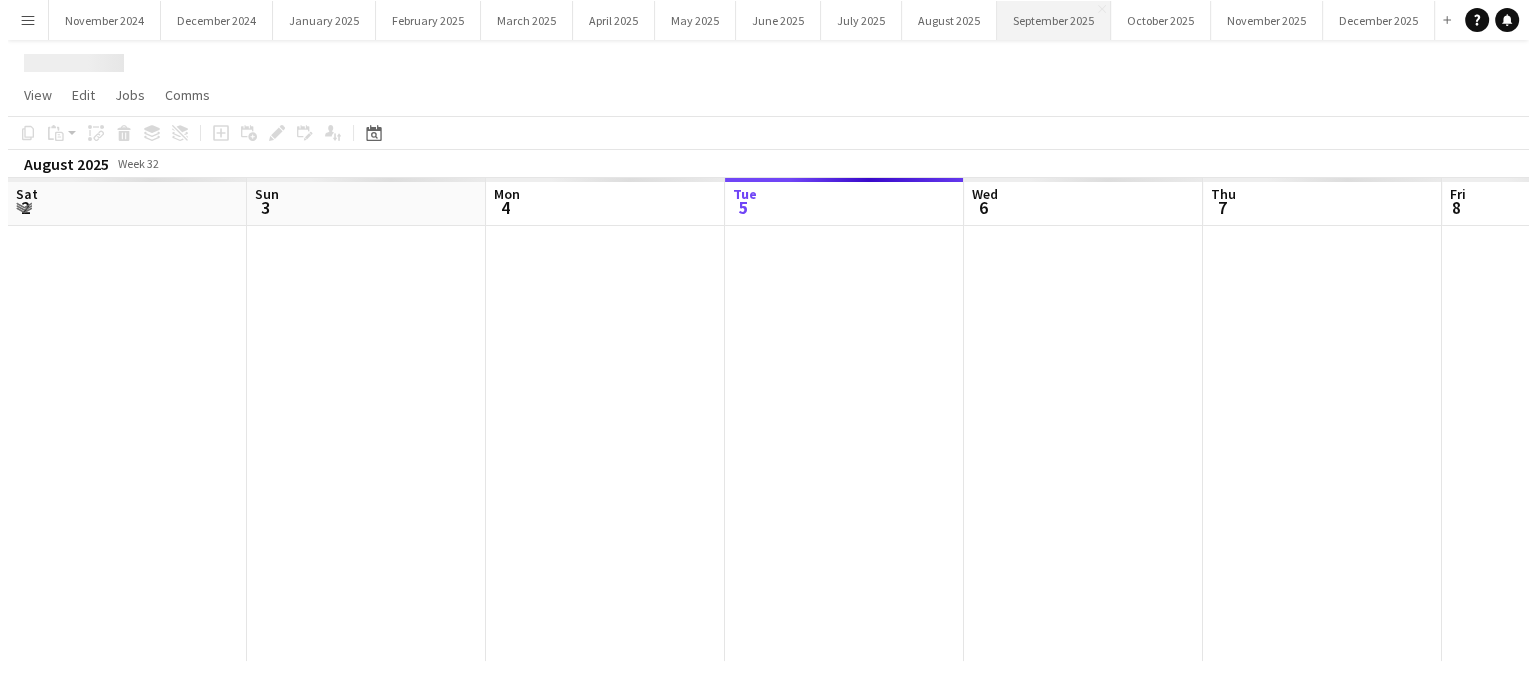 scroll, scrollTop: 0, scrollLeft: 0, axis: both 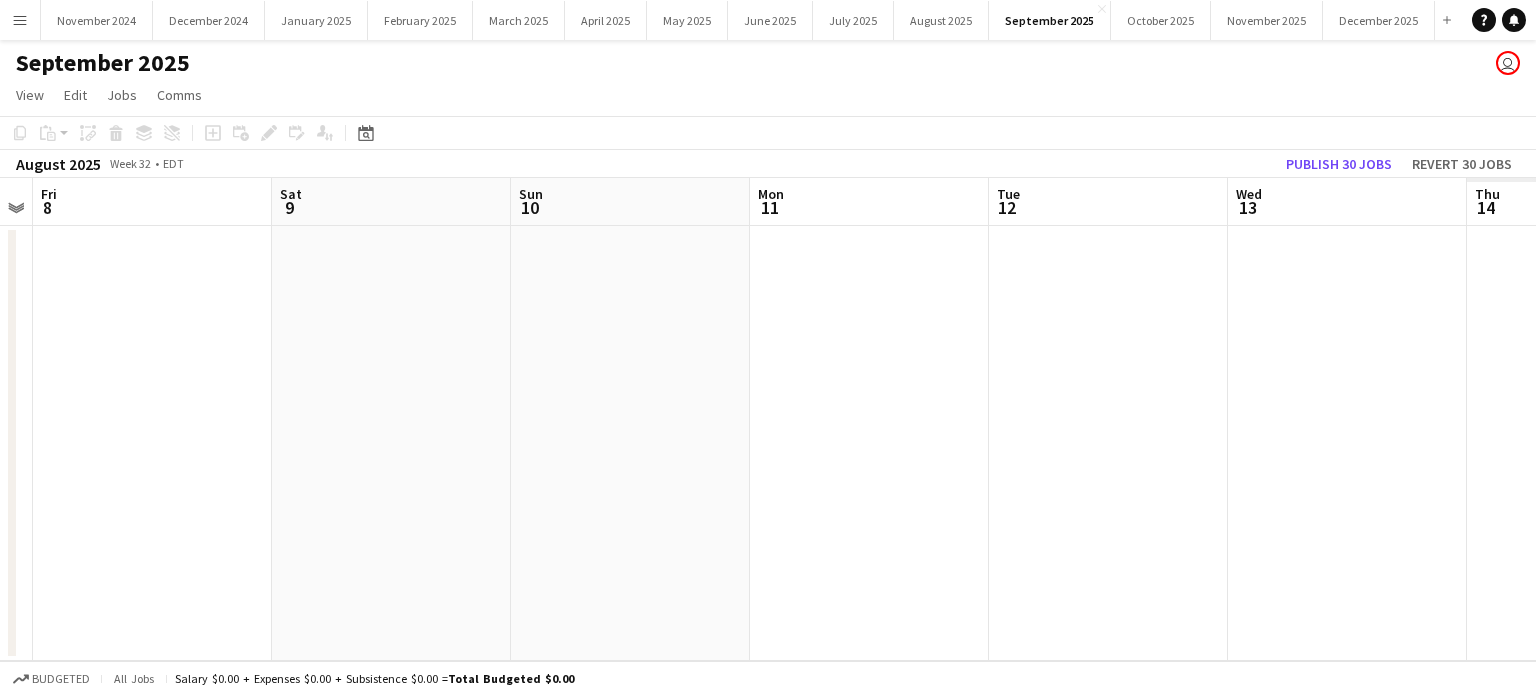 drag, startPoint x: 923, startPoint y: 367, endPoint x: 4, endPoint y: 347, distance: 919.2176 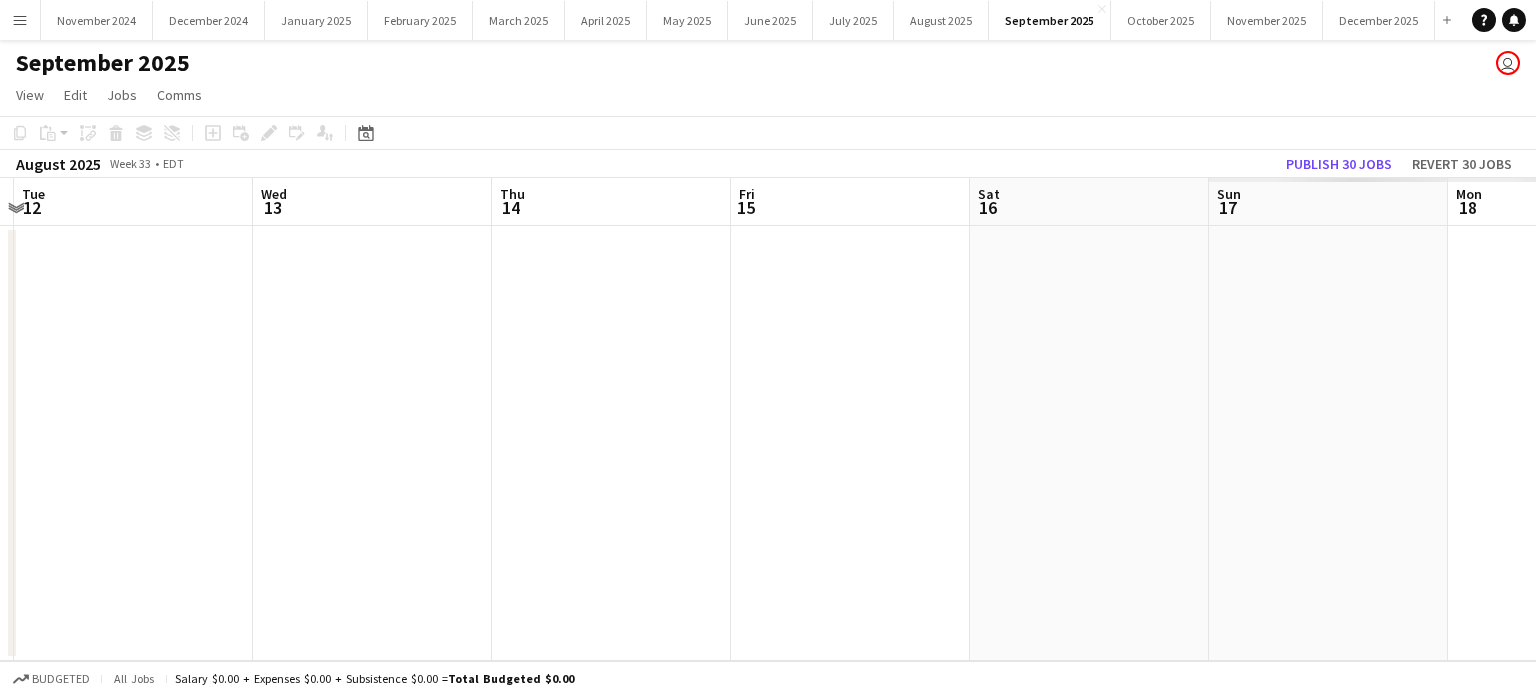 drag, startPoint x: 974, startPoint y: 395, endPoint x: 130, endPoint y: 365, distance: 844.533 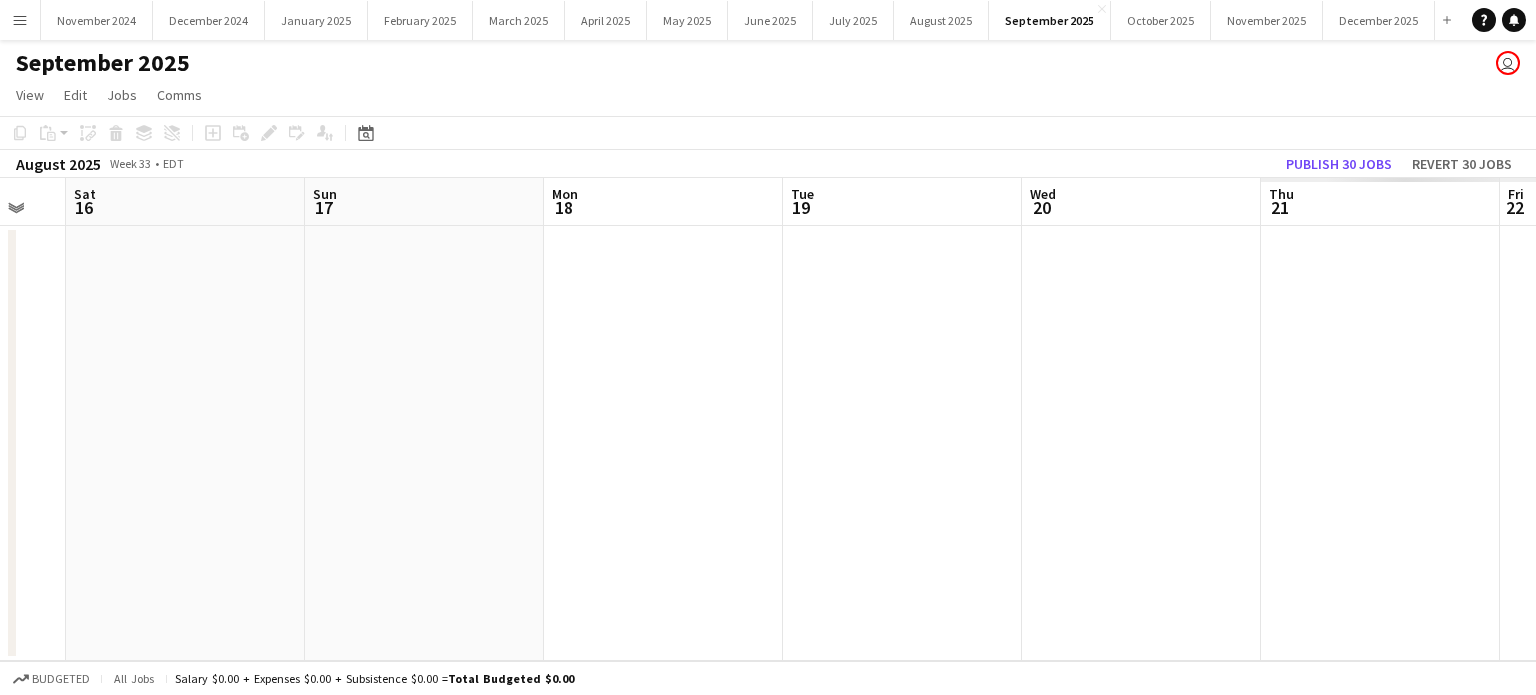 drag, startPoint x: 903, startPoint y: 392, endPoint x: 0, endPoint y: 349, distance: 904.02325 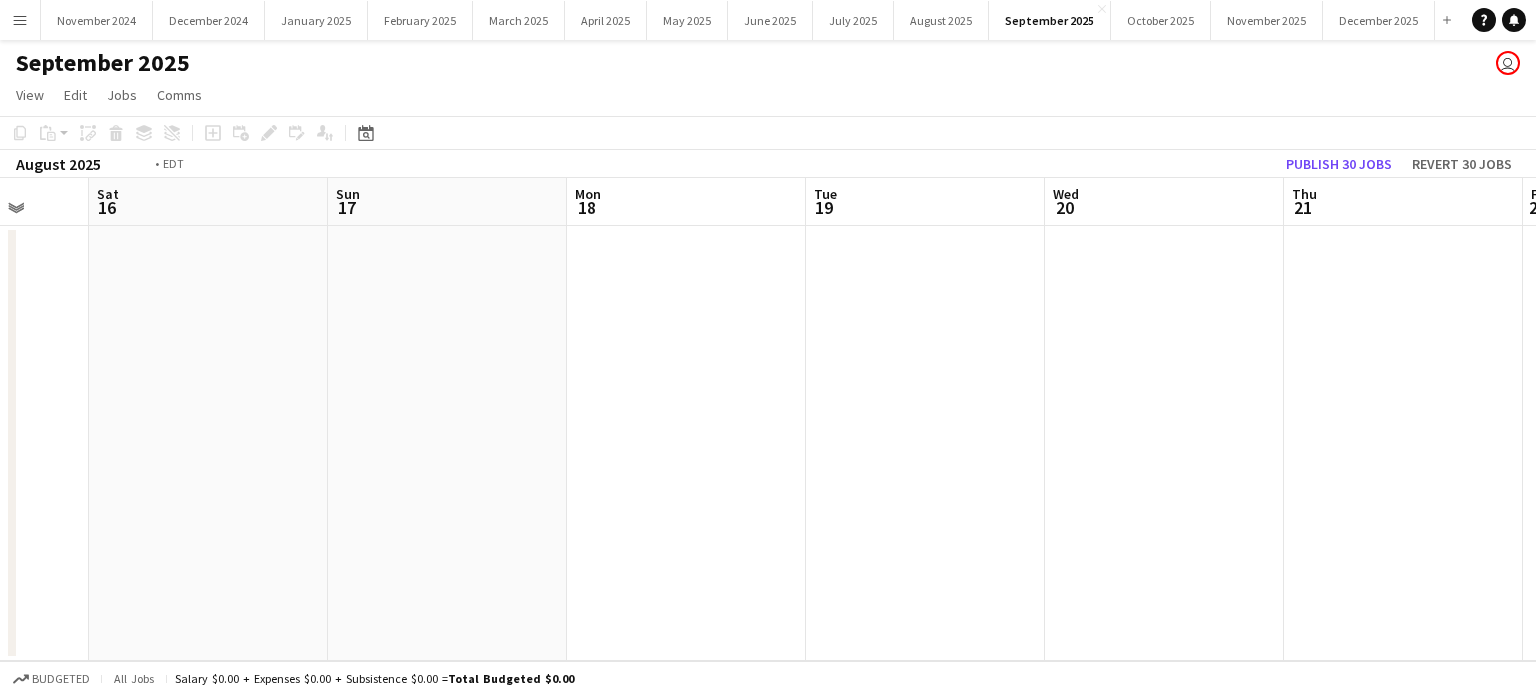 drag, startPoint x: 934, startPoint y: 391, endPoint x: 0, endPoint y: 341, distance: 935.3374 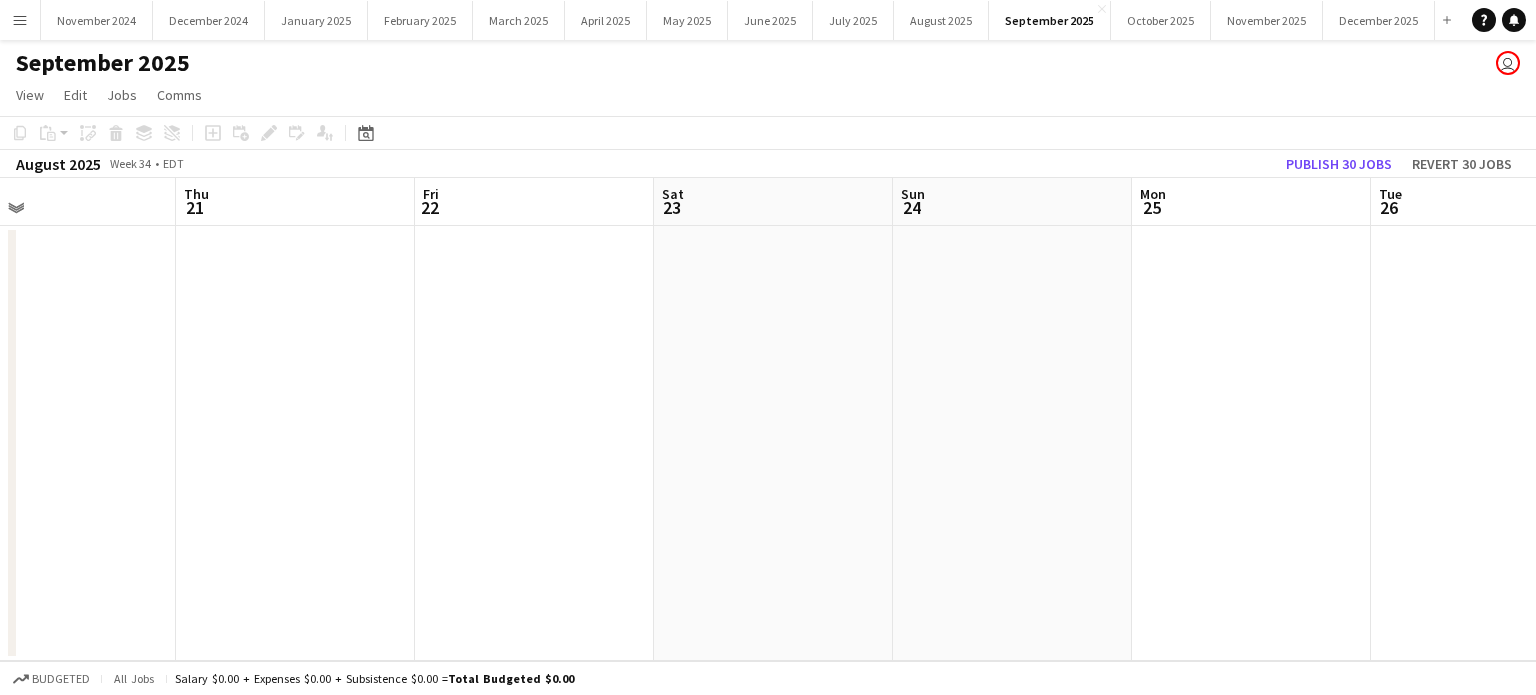 drag, startPoint x: 854, startPoint y: 373, endPoint x: 0, endPoint y: 315, distance: 855.9673 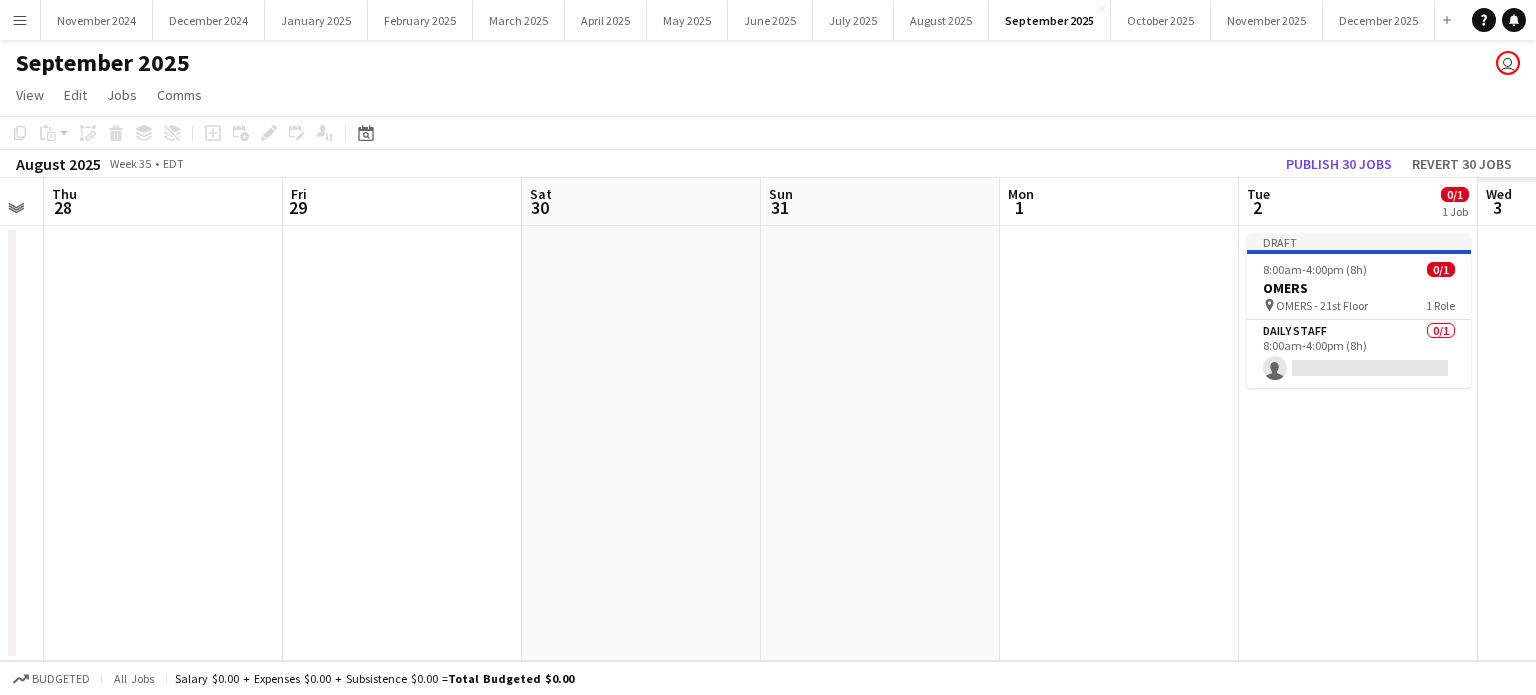 drag, startPoint x: 661, startPoint y: 353, endPoint x: 0, endPoint y: 306, distance: 662.6688 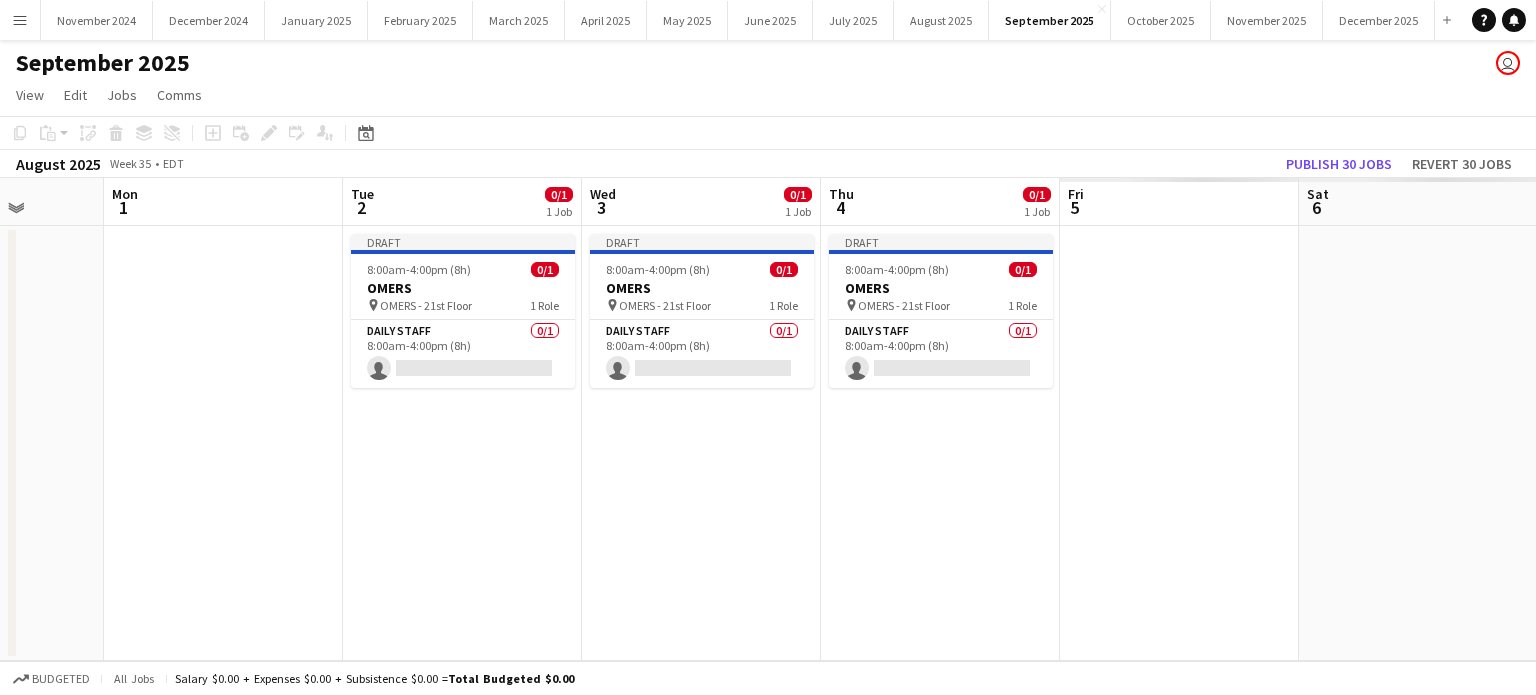 drag, startPoint x: 545, startPoint y: 391, endPoint x: 0, endPoint y: 319, distance: 549.7354 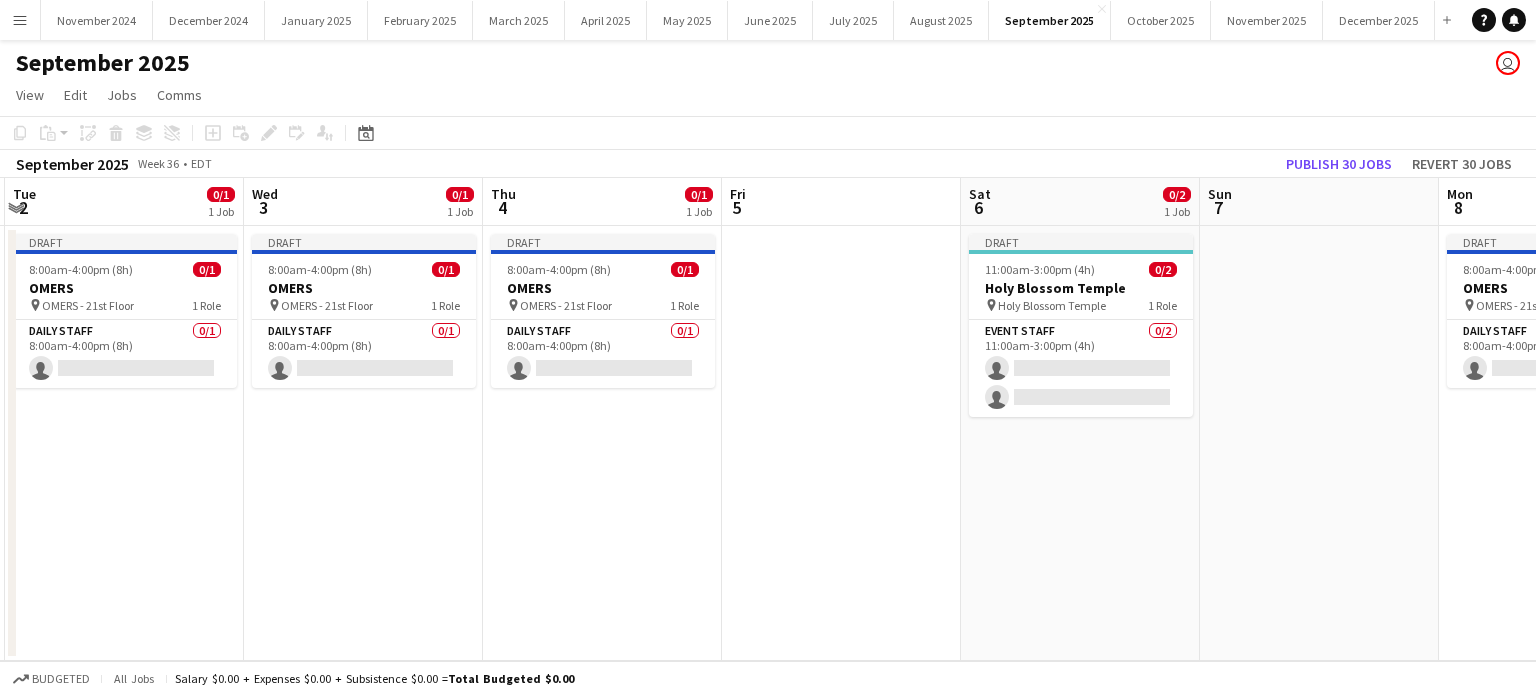 scroll, scrollTop: 0, scrollLeft: 740, axis: horizontal 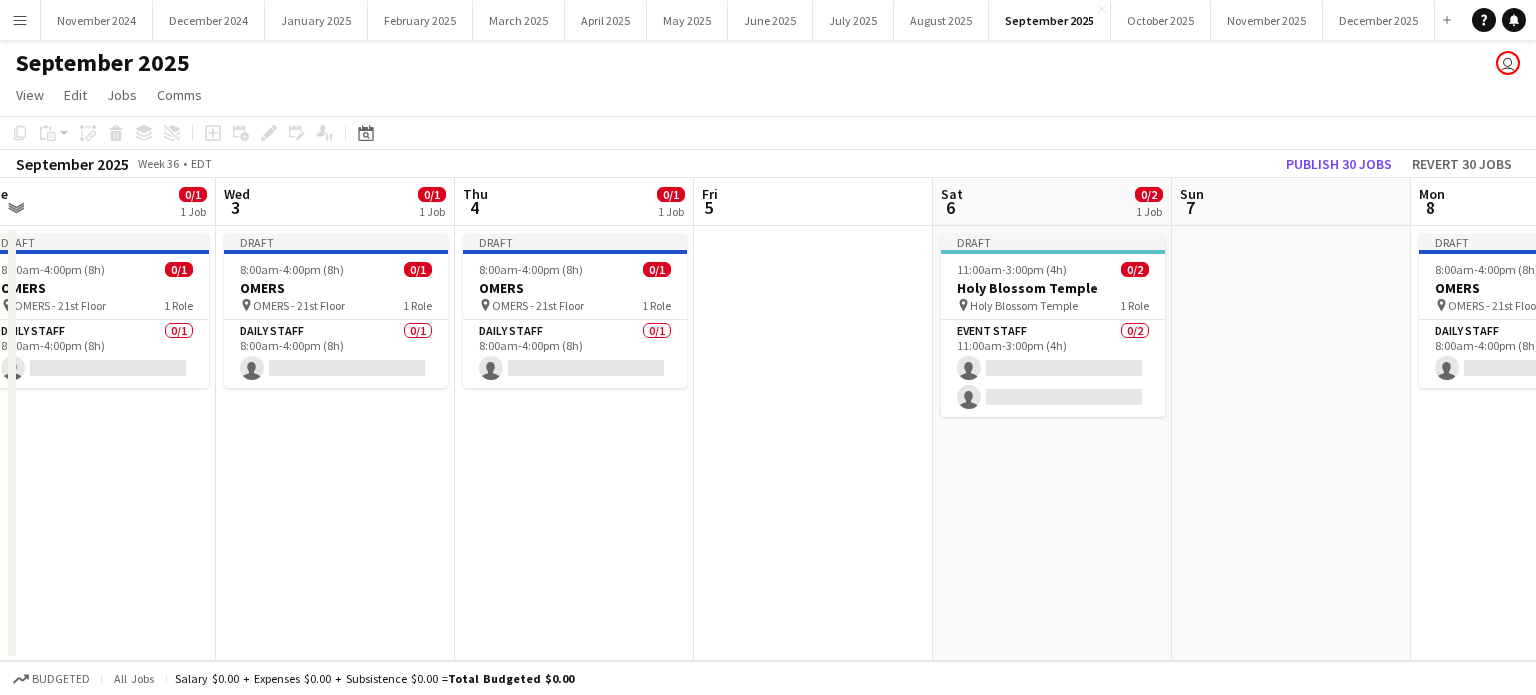 drag, startPoint x: 924, startPoint y: 507, endPoint x: 560, endPoint y: 472, distance: 365.67883 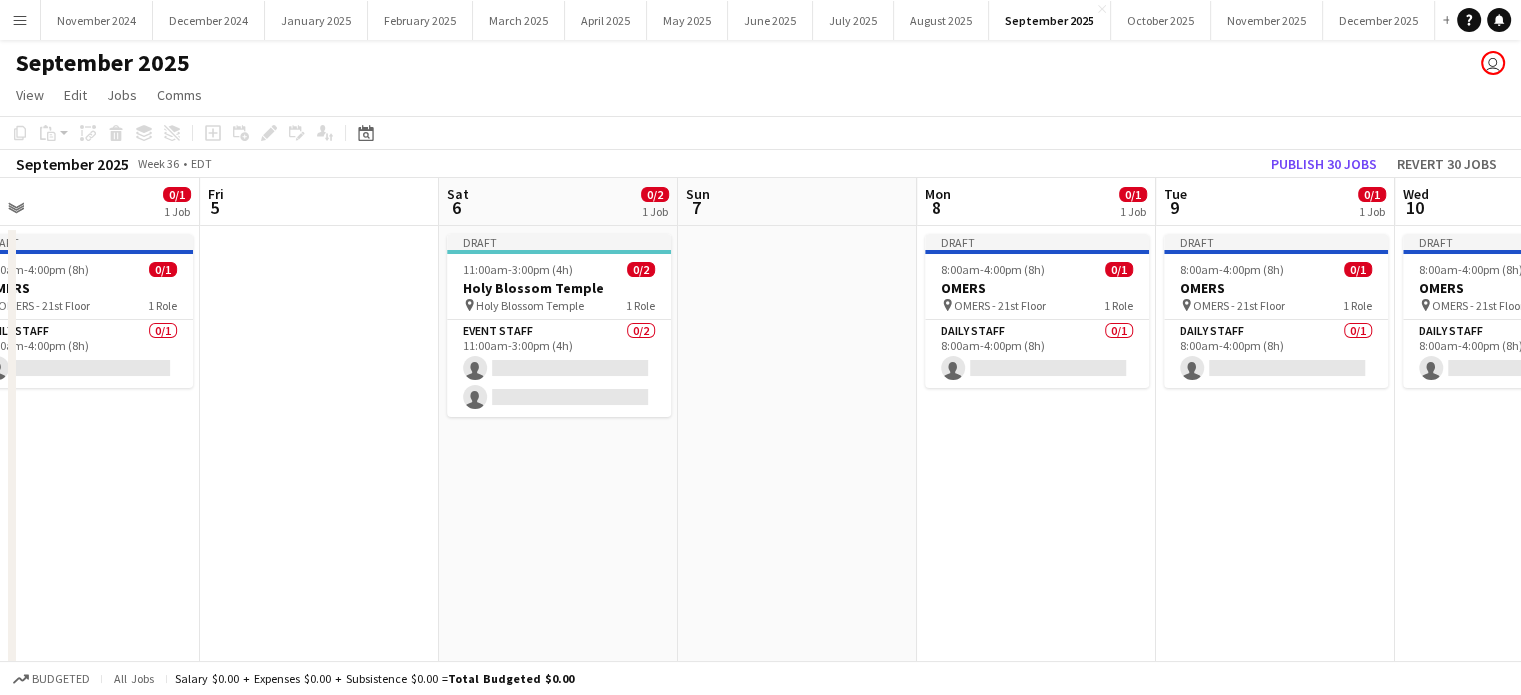 drag, startPoint x: 759, startPoint y: 479, endPoint x: 216, endPoint y: 461, distance: 543.2983 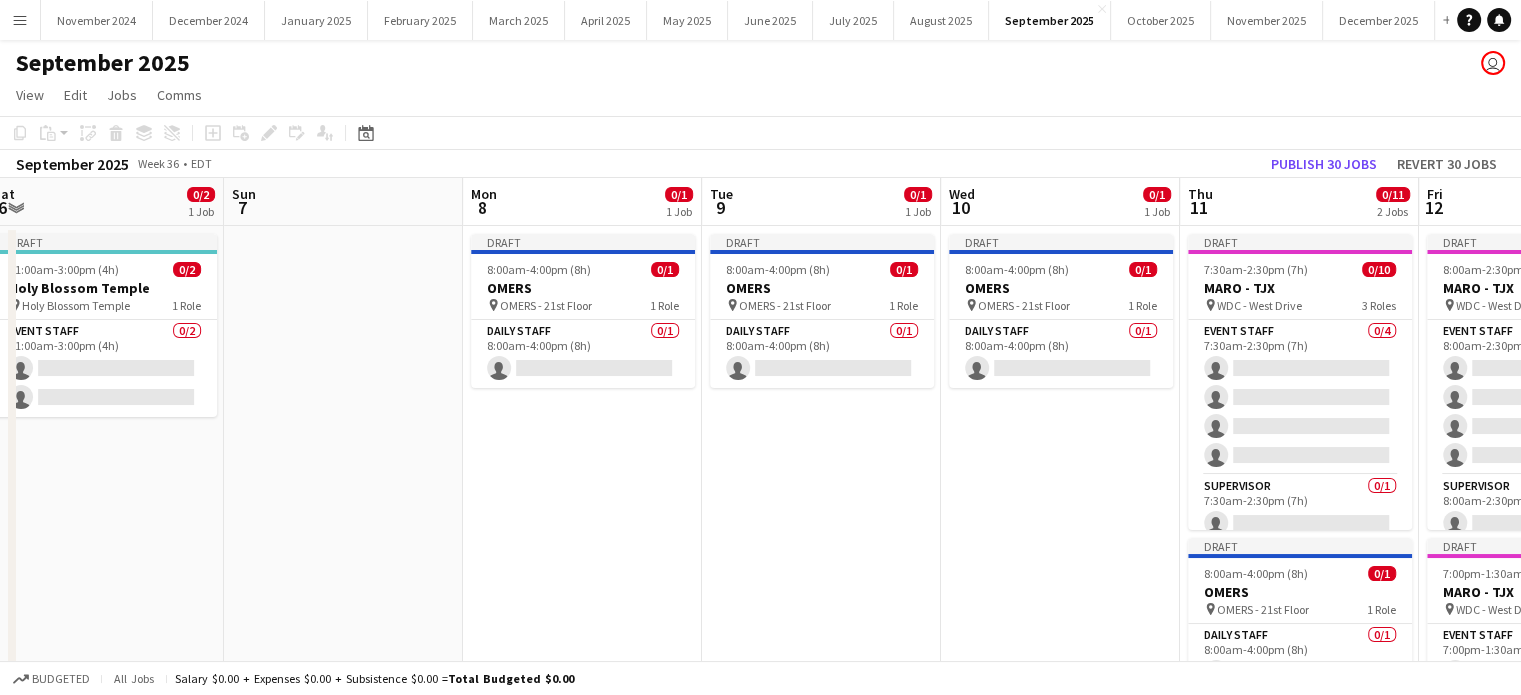 scroll, scrollTop: 0, scrollLeft: 764, axis: horizontal 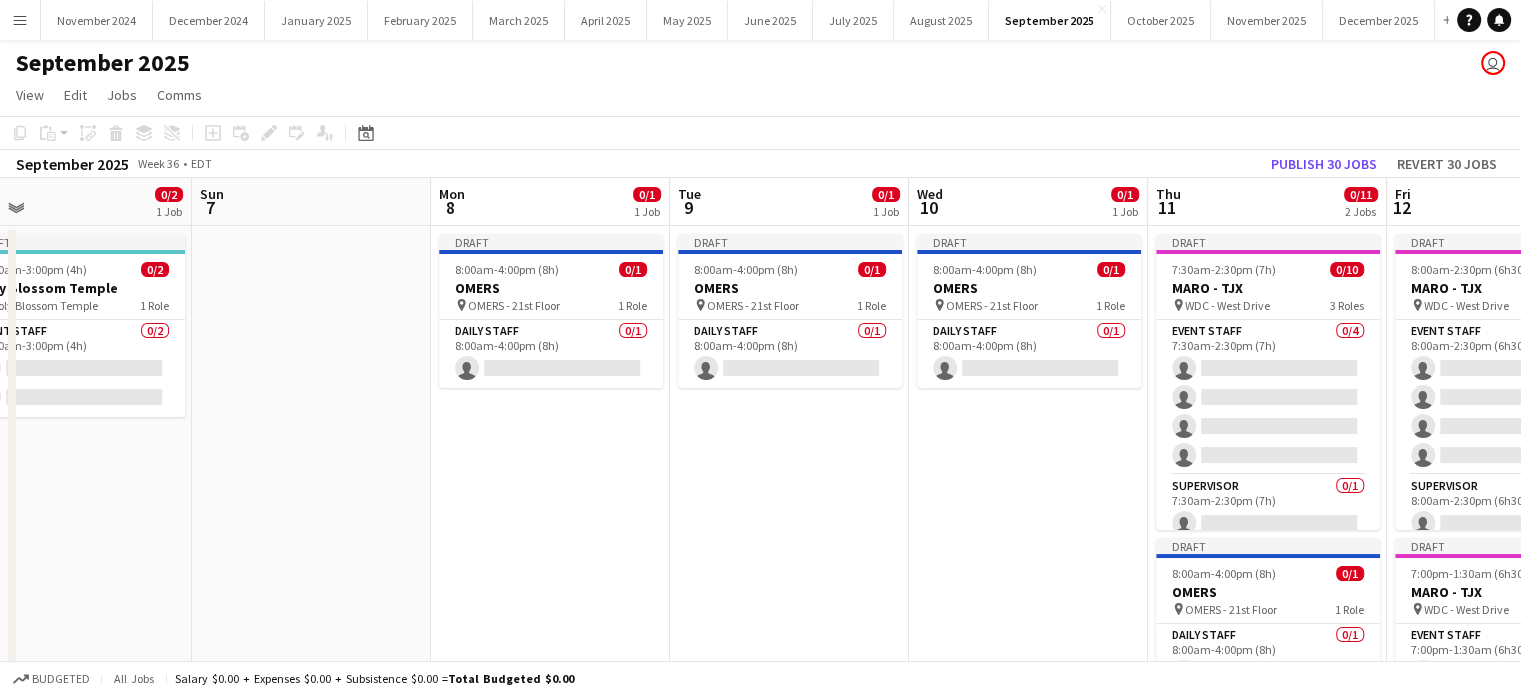 drag, startPoint x: 977, startPoint y: 530, endPoint x: 539, endPoint y: 490, distance: 439.8227 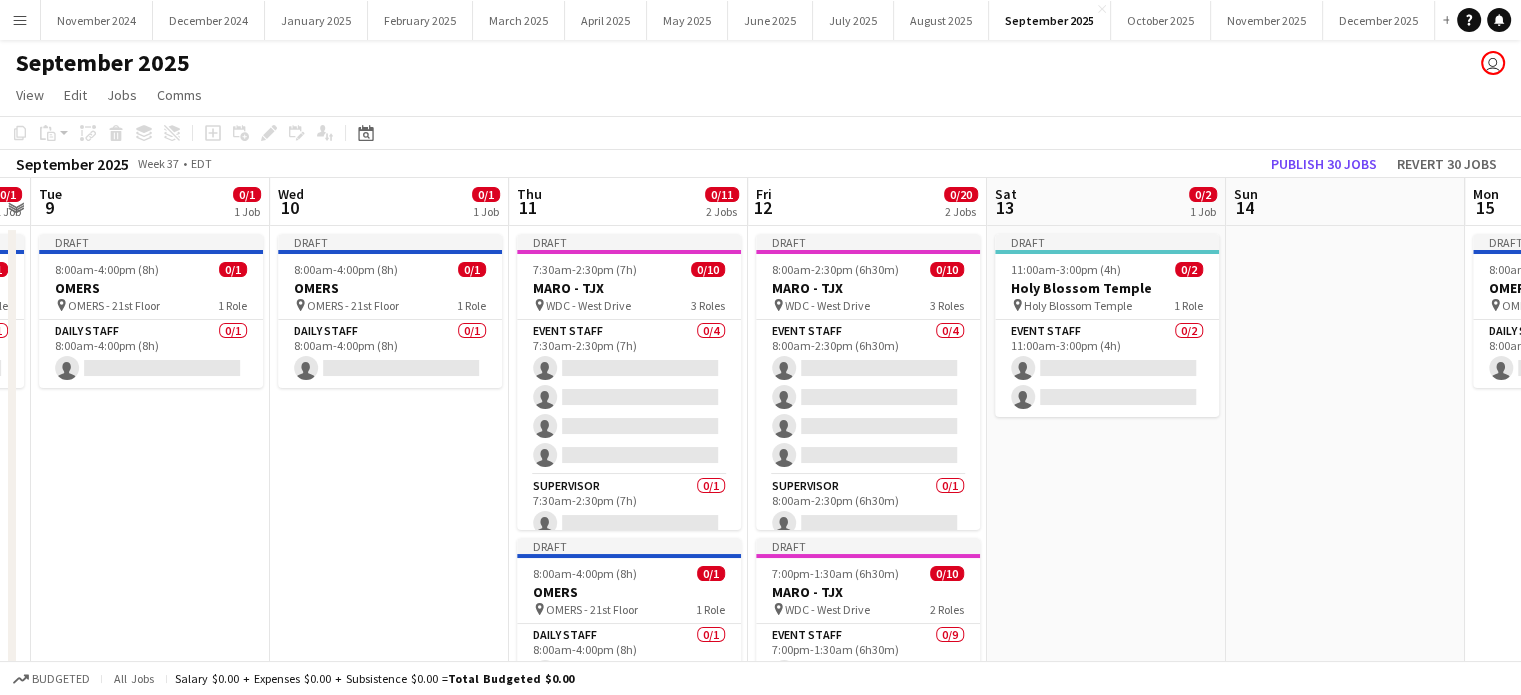 drag, startPoint x: 1033, startPoint y: 467, endPoint x: 392, endPoint y: 431, distance: 642.01013 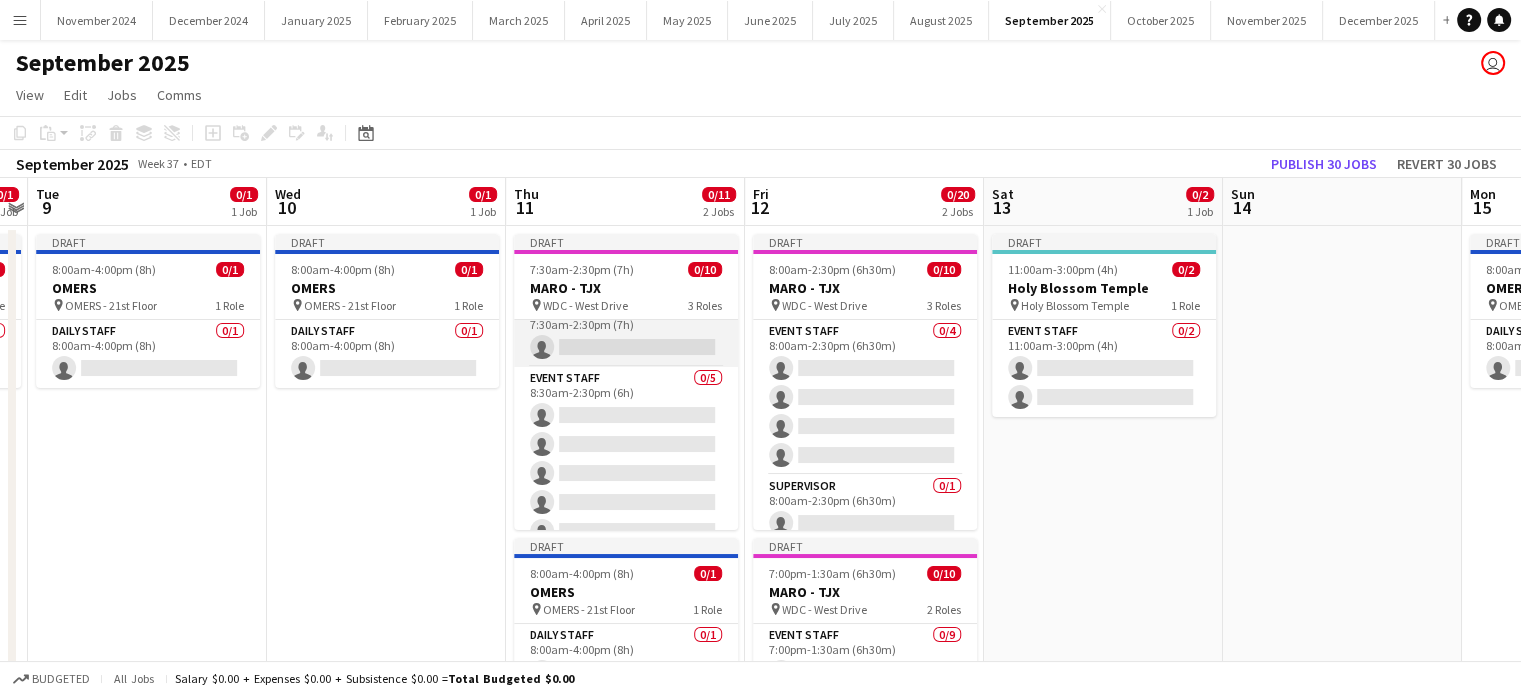 scroll, scrollTop: 196, scrollLeft: 0, axis: vertical 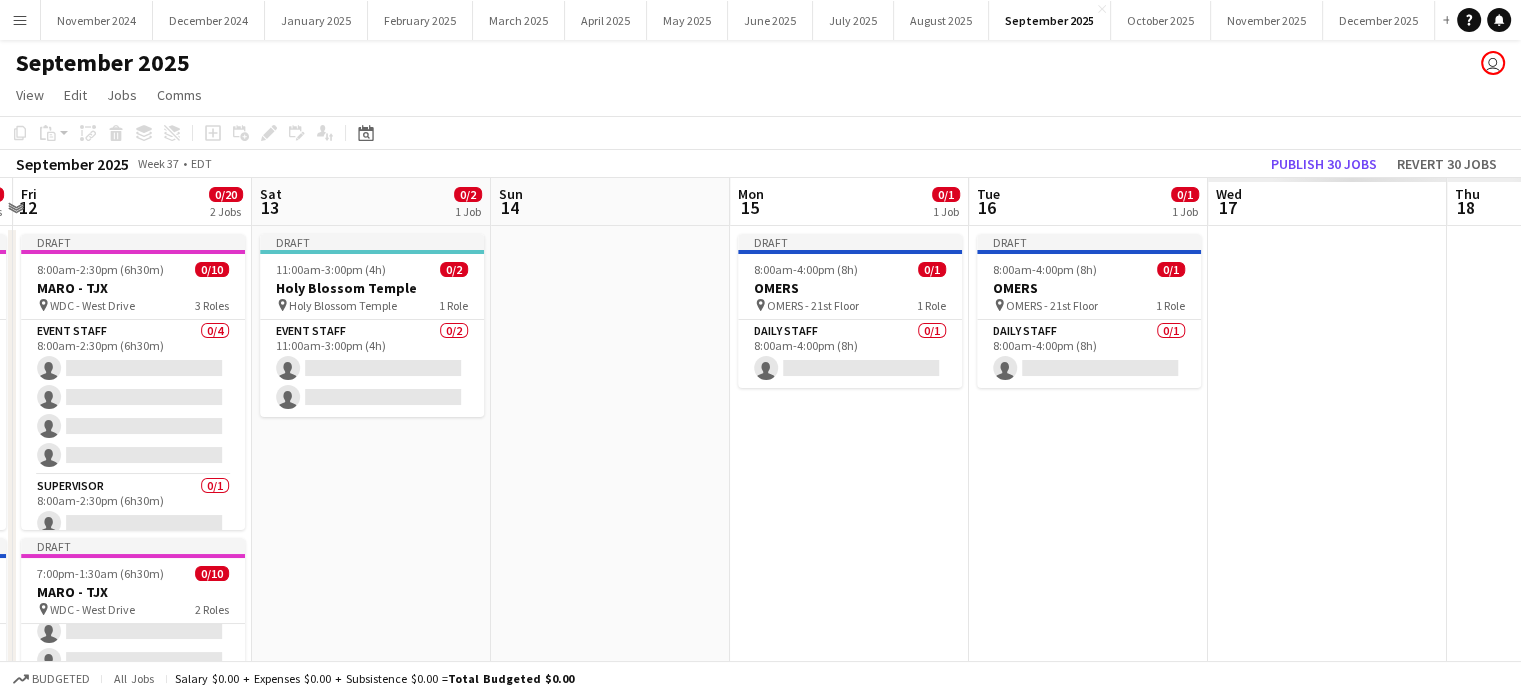 drag, startPoint x: 1148, startPoint y: 508, endPoint x: 389, endPoint y: 472, distance: 759.8533 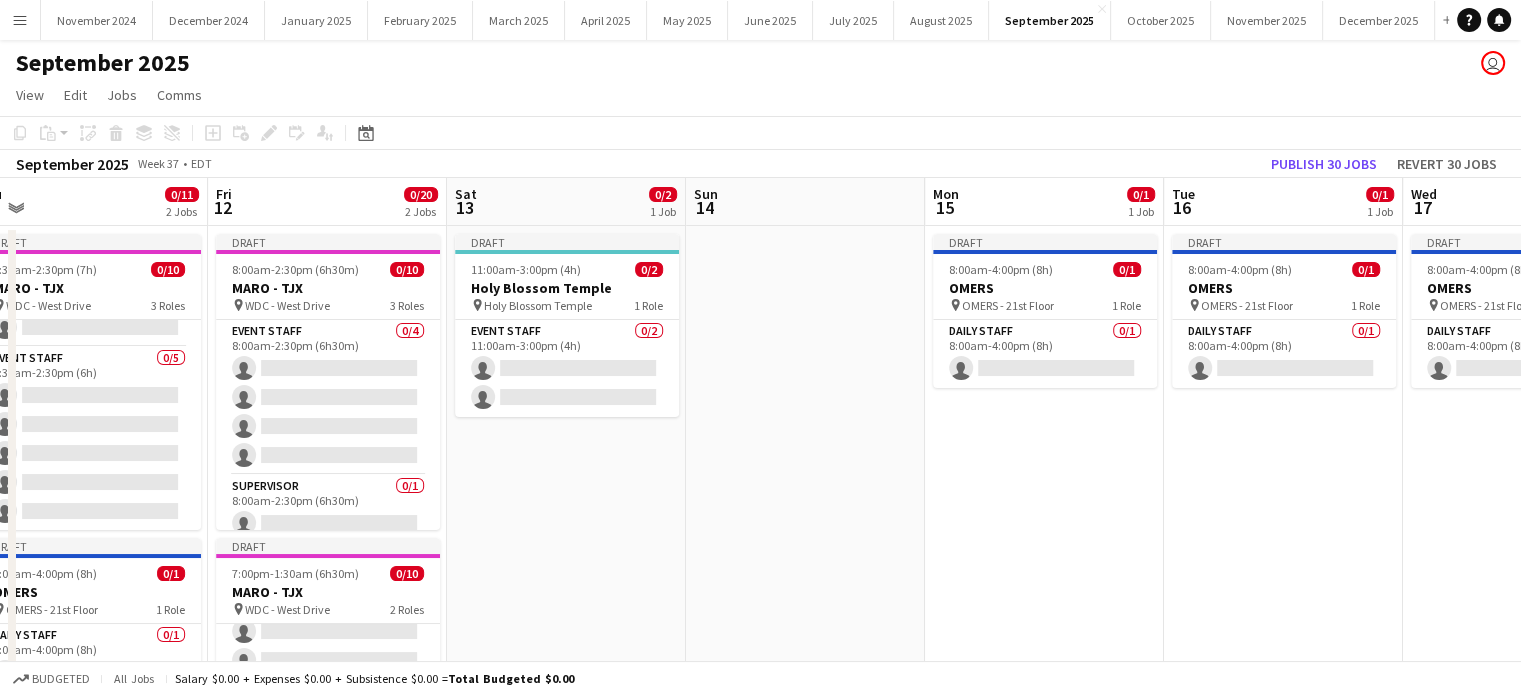 scroll, scrollTop: 0, scrollLeft: 595, axis: horizontal 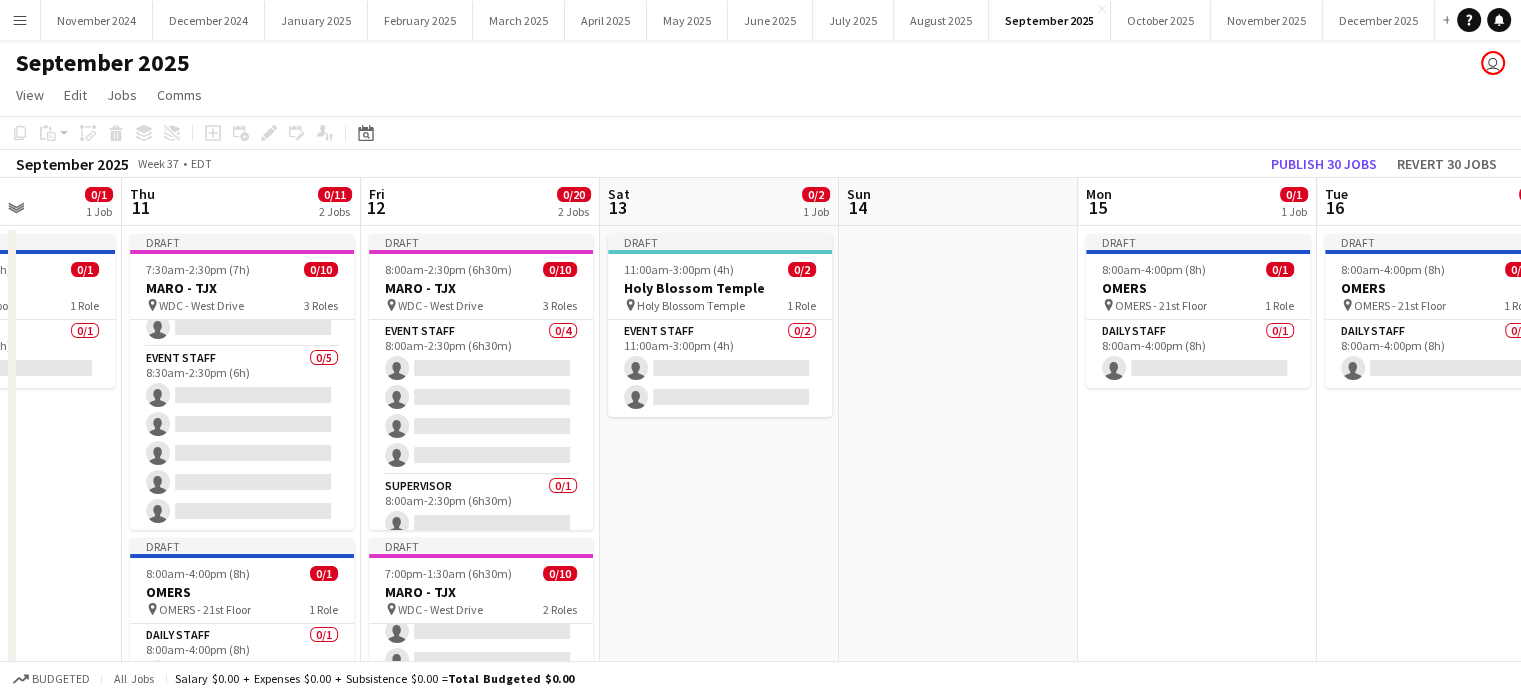 drag, startPoint x: 1124, startPoint y: 488, endPoint x: 1535, endPoint y: 569, distance: 418.90573 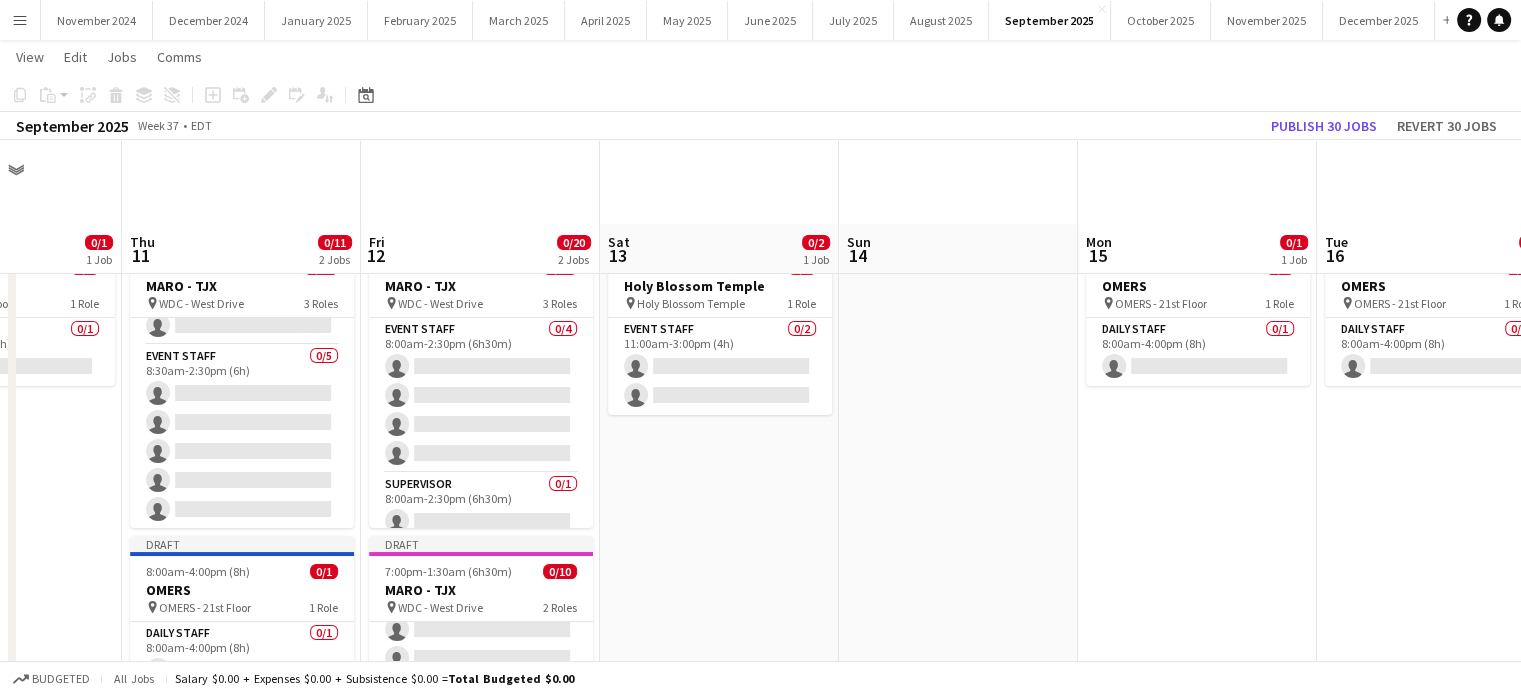 scroll, scrollTop: 200, scrollLeft: 0, axis: vertical 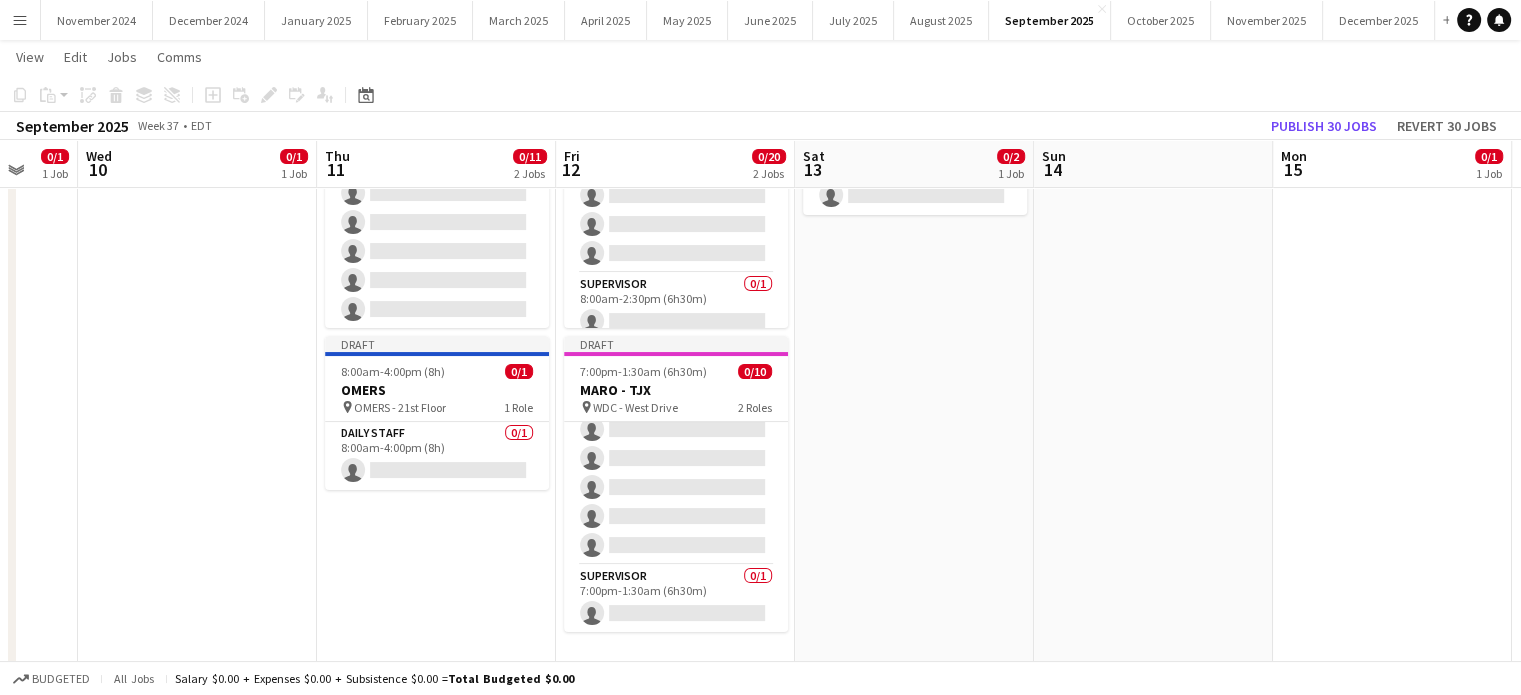 drag, startPoint x: 665, startPoint y: 545, endPoint x: 1099, endPoint y: 514, distance: 435.10574 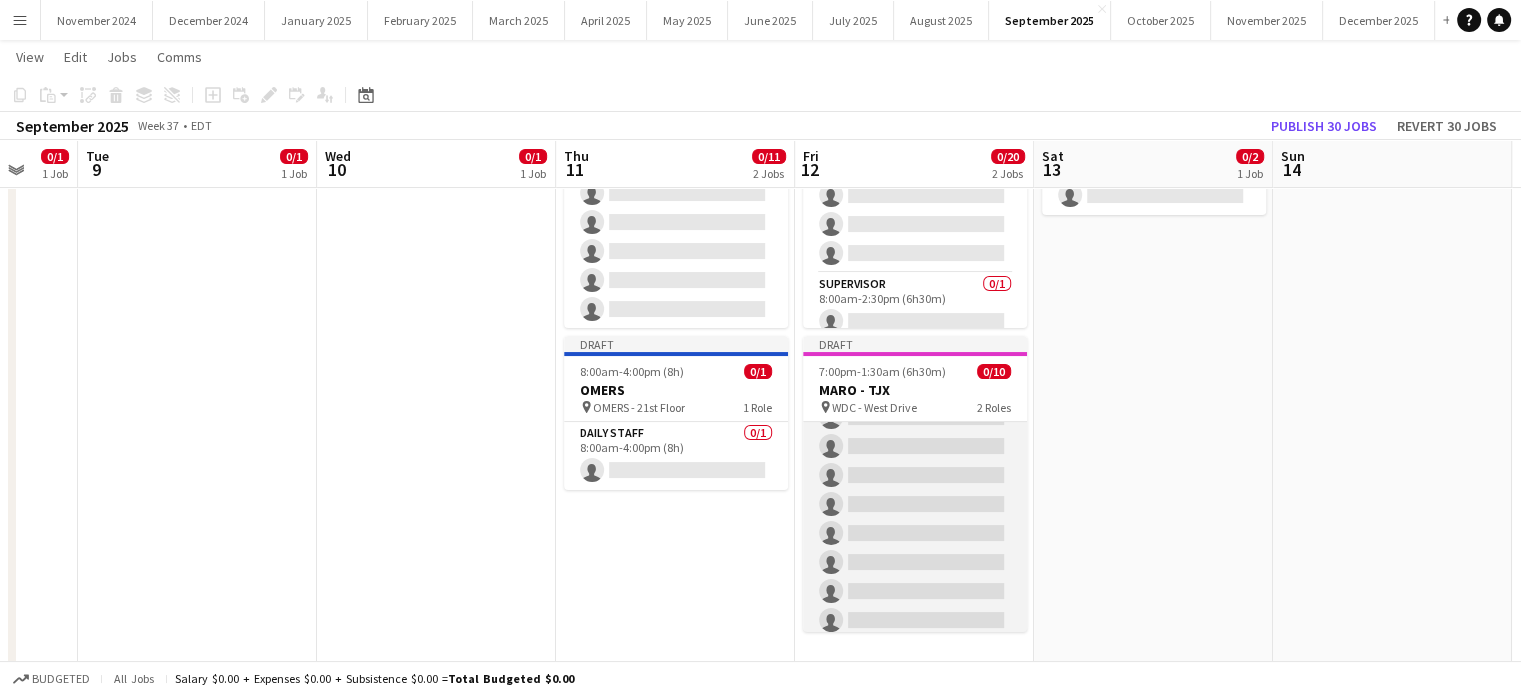 scroll, scrollTop: 0, scrollLeft: 0, axis: both 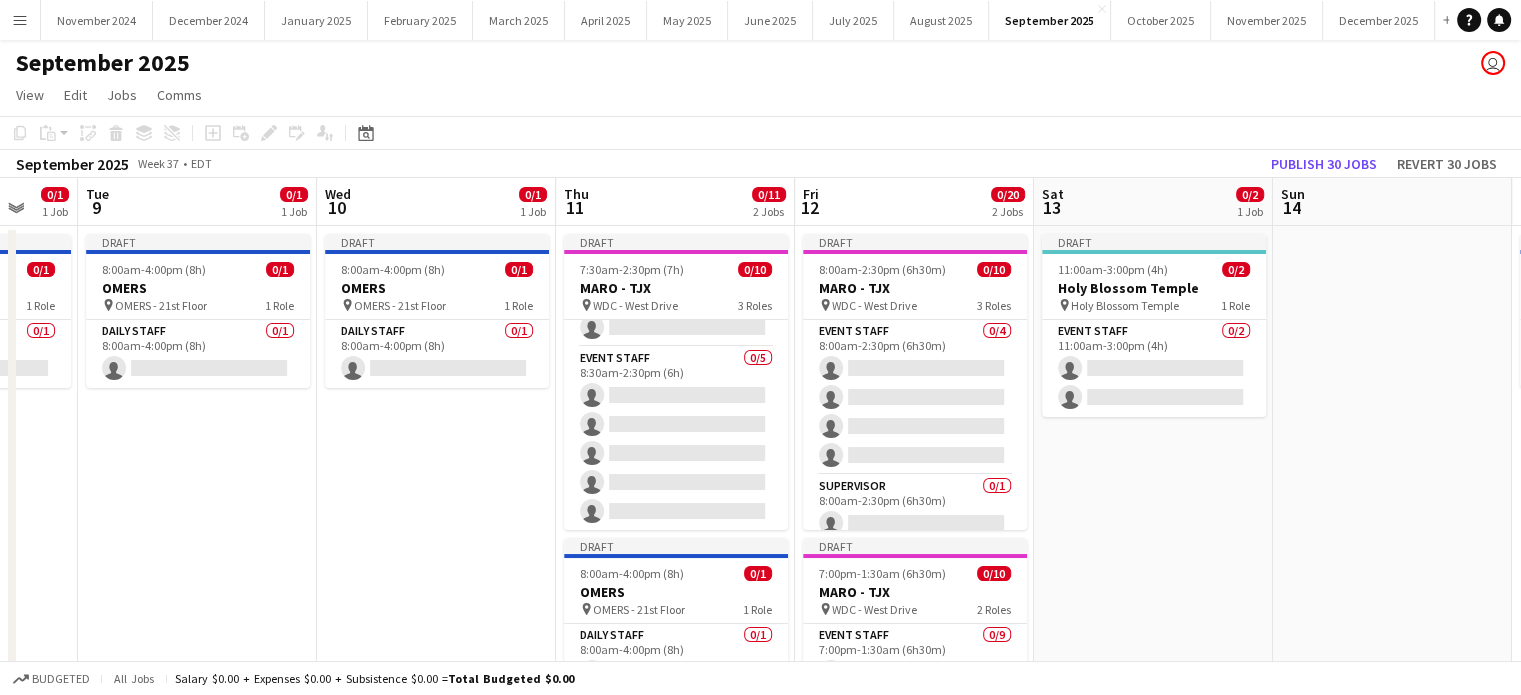 click on "Menu" at bounding box center (20, 20) 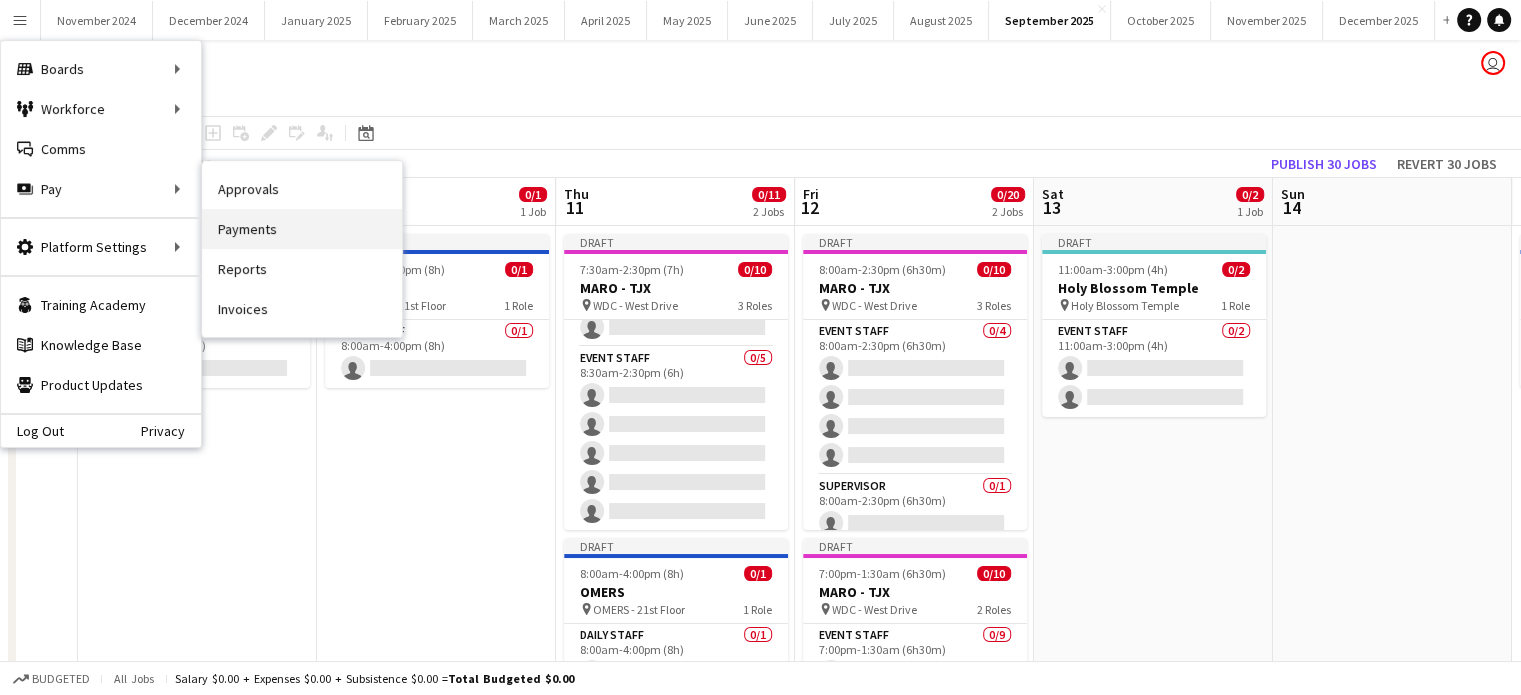 click on "Payments" at bounding box center [302, 229] 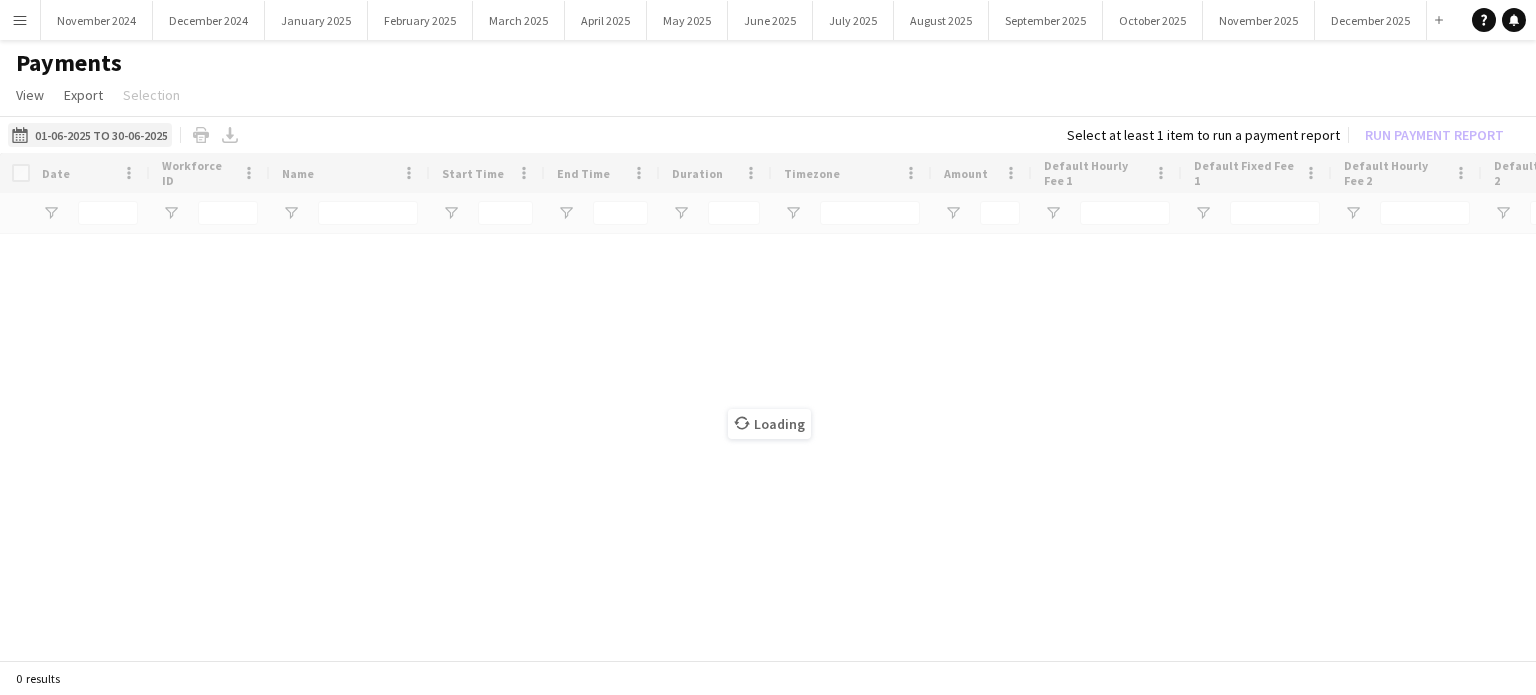 click on "01-06-2025 to 30-06-2025
01-06-2025 to 30-06-2025" 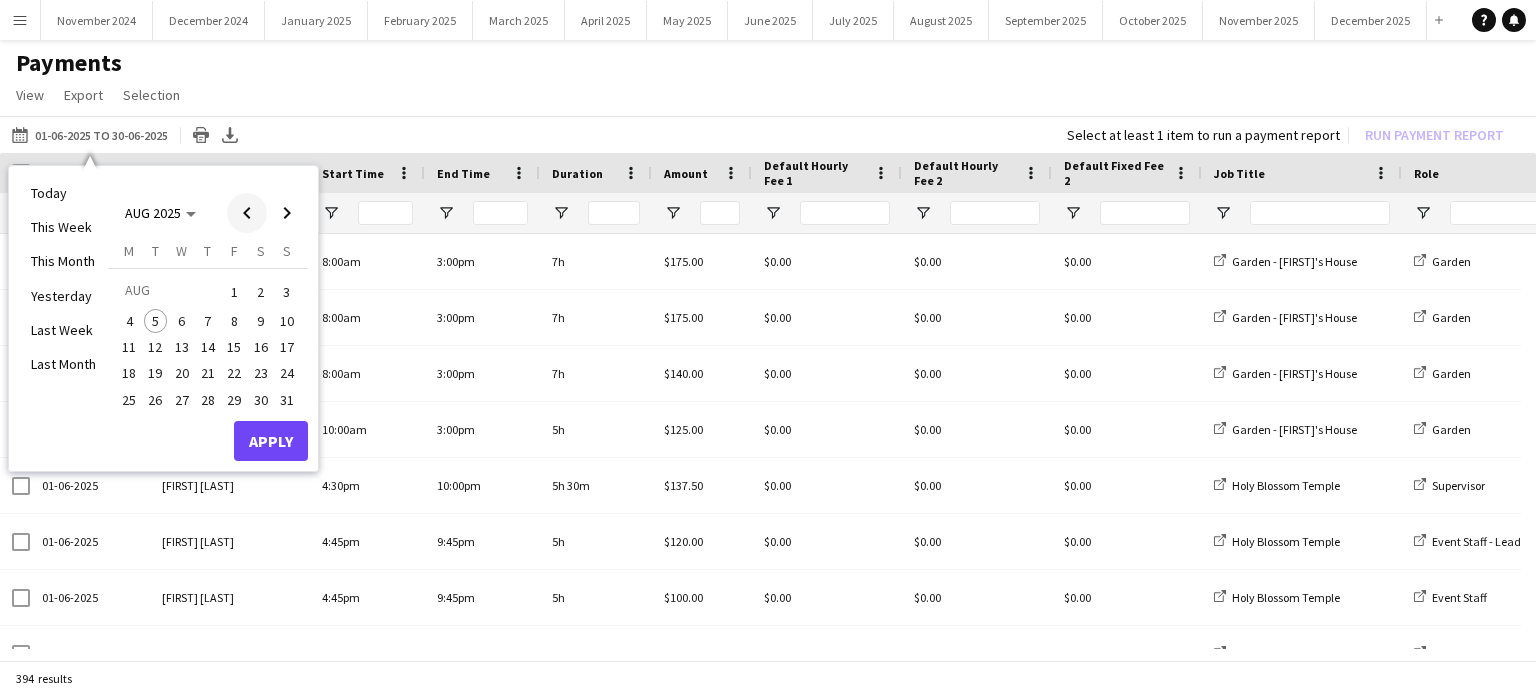 click at bounding box center (247, 213) 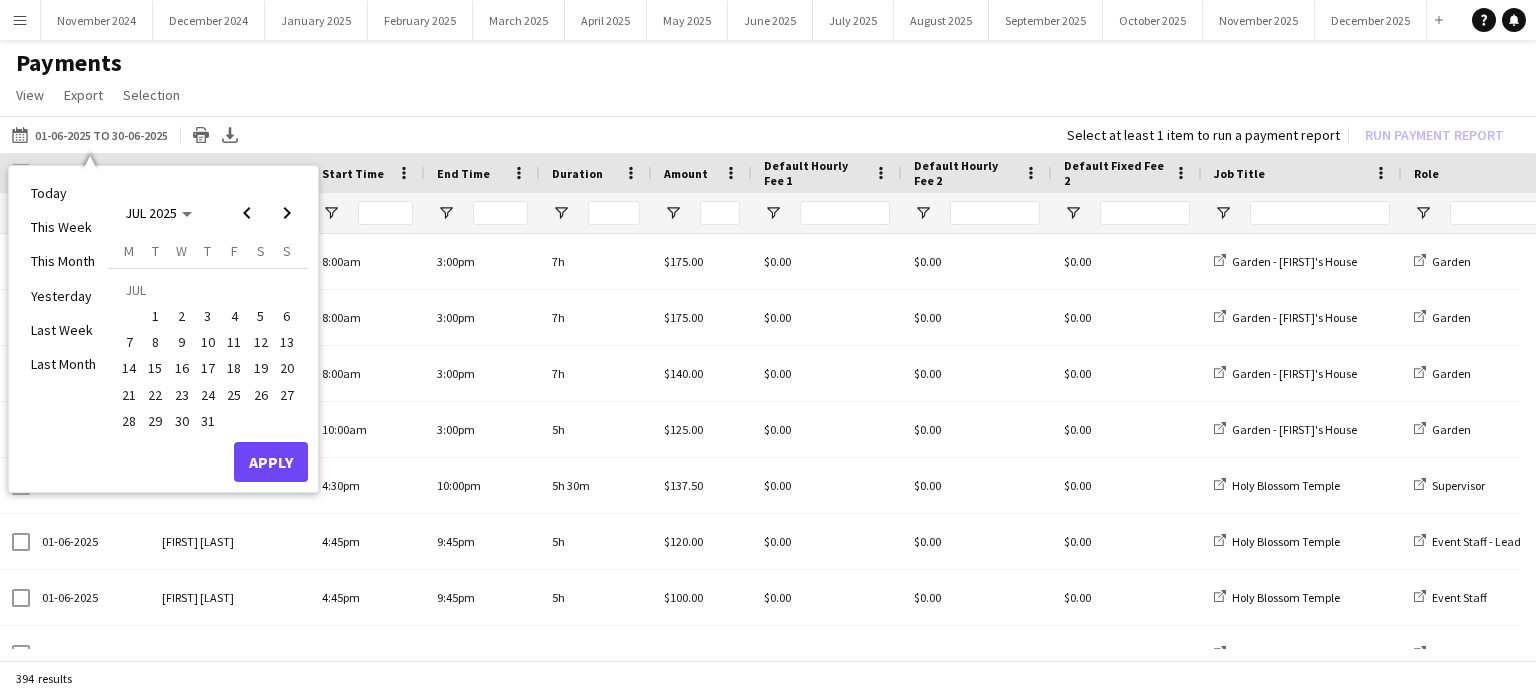 click on "1" at bounding box center (156, 316) 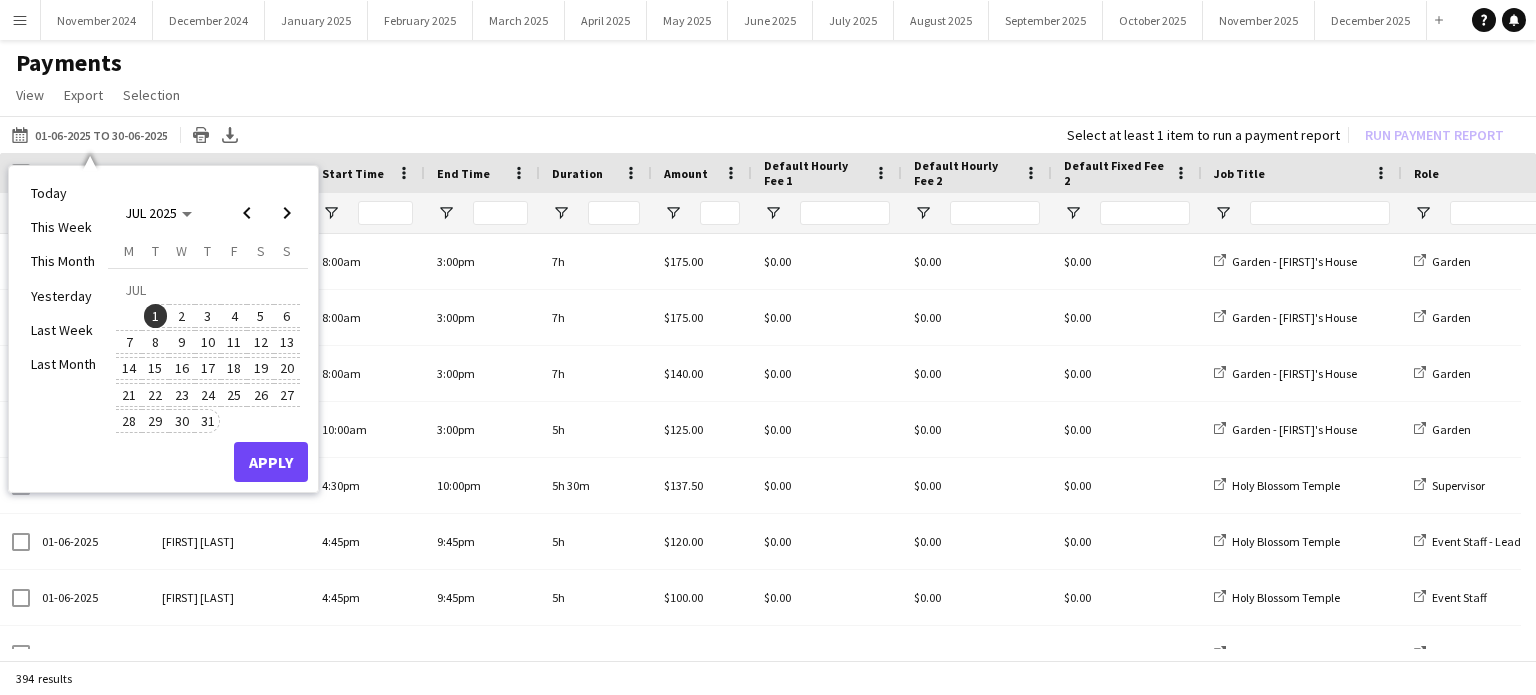 click on "31" at bounding box center (208, 421) 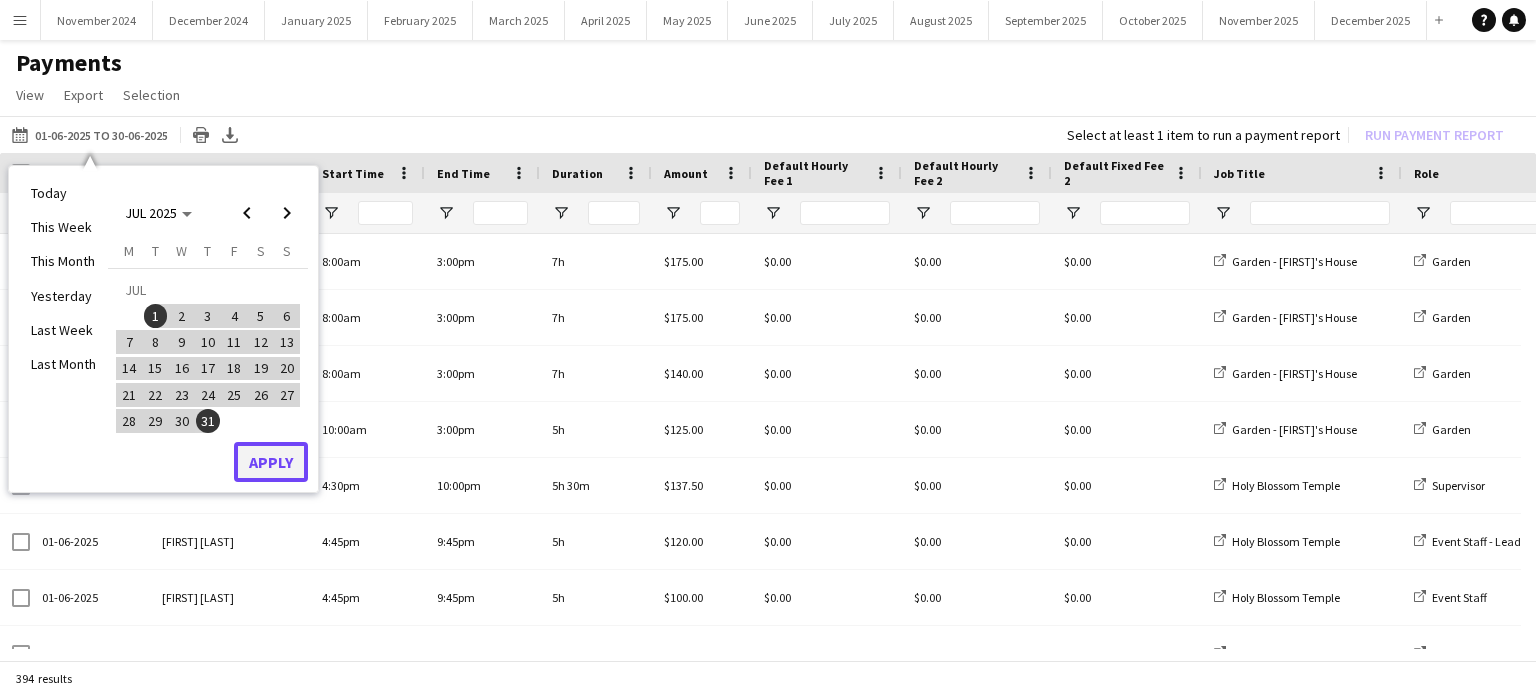 click on "Apply" at bounding box center [271, 462] 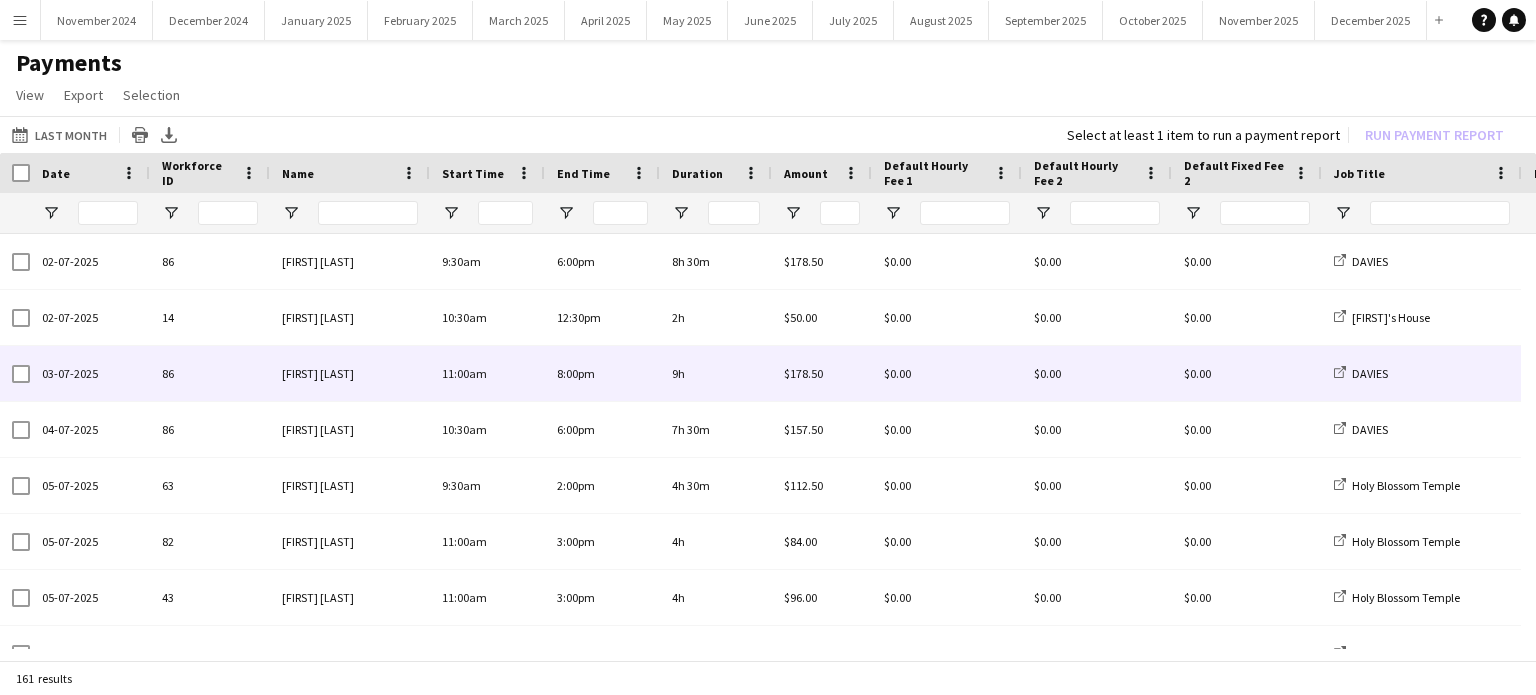 scroll, scrollTop: 100, scrollLeft: 0, axis: vertical 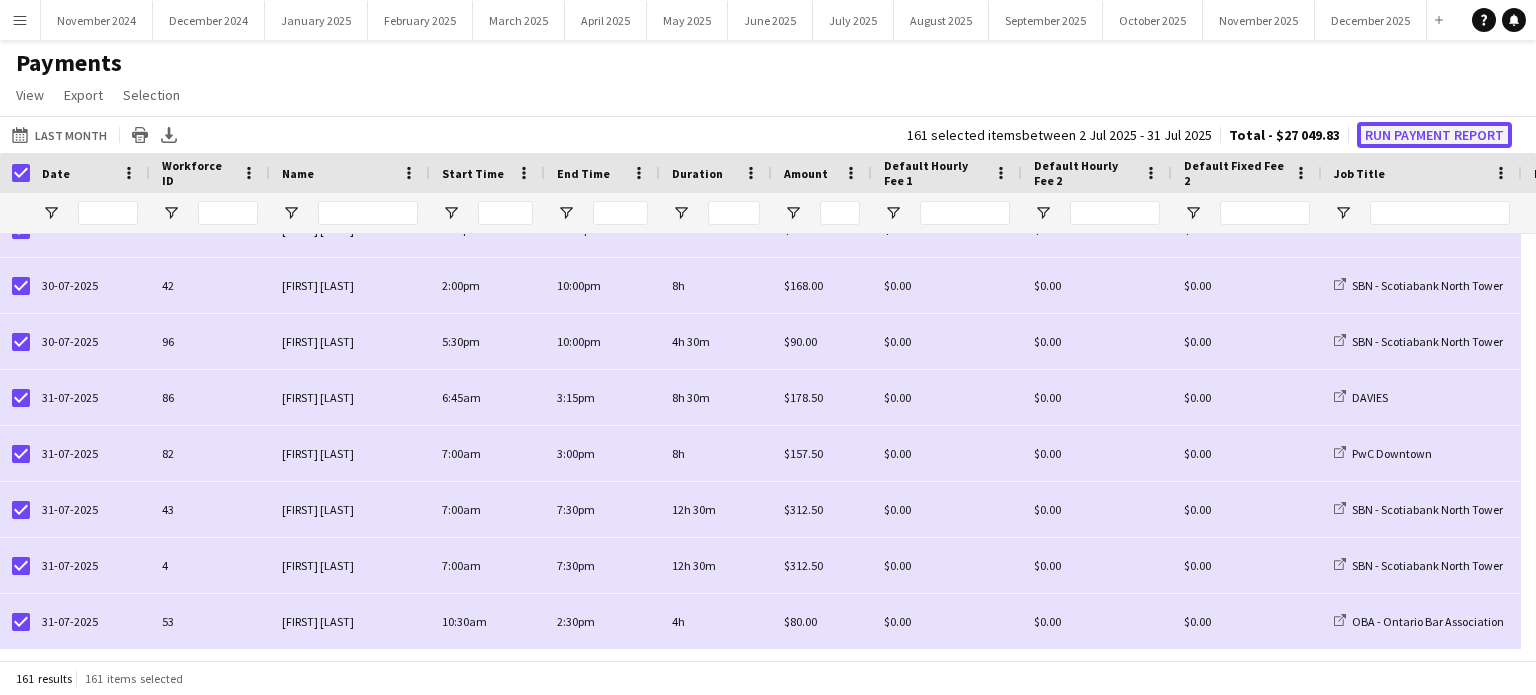click on "Run Payment Report" 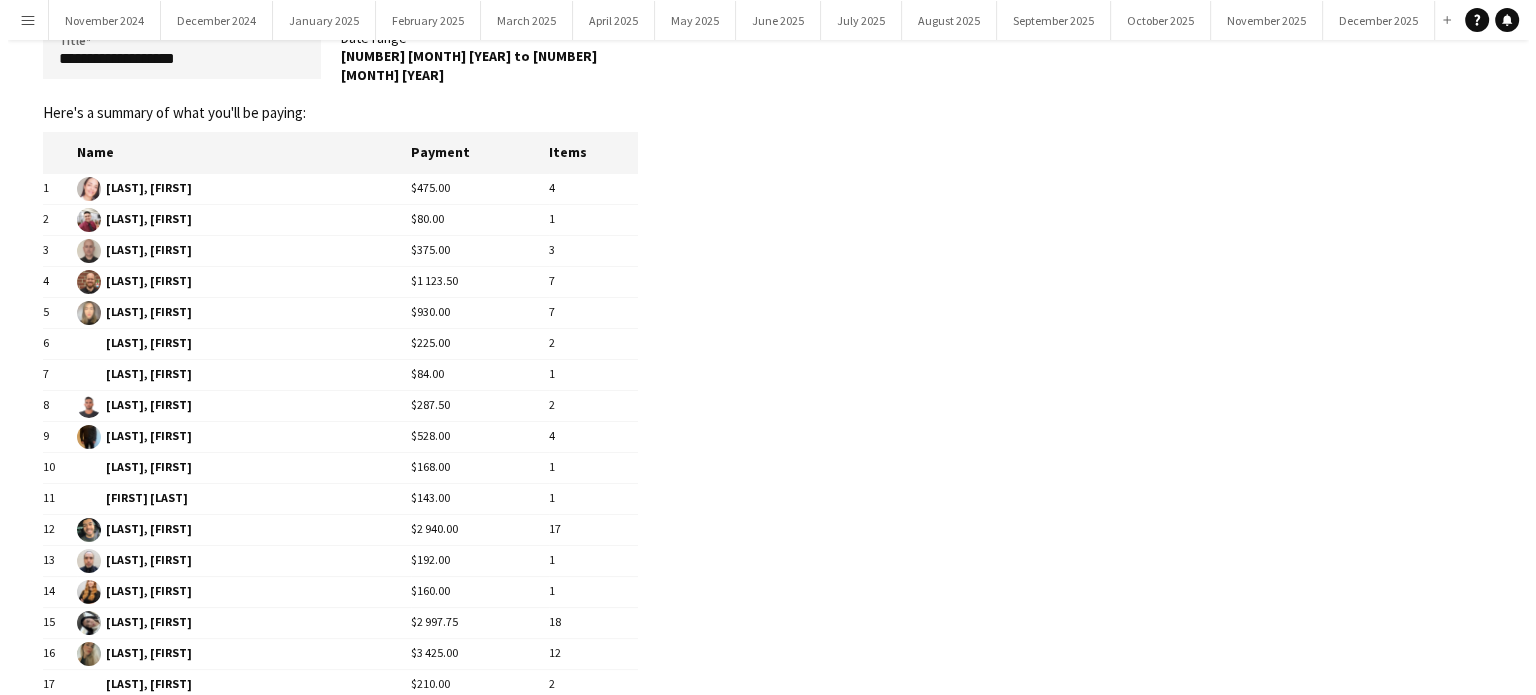 scroll, scrollTop: 0, scrollLeft: 0, axis: both 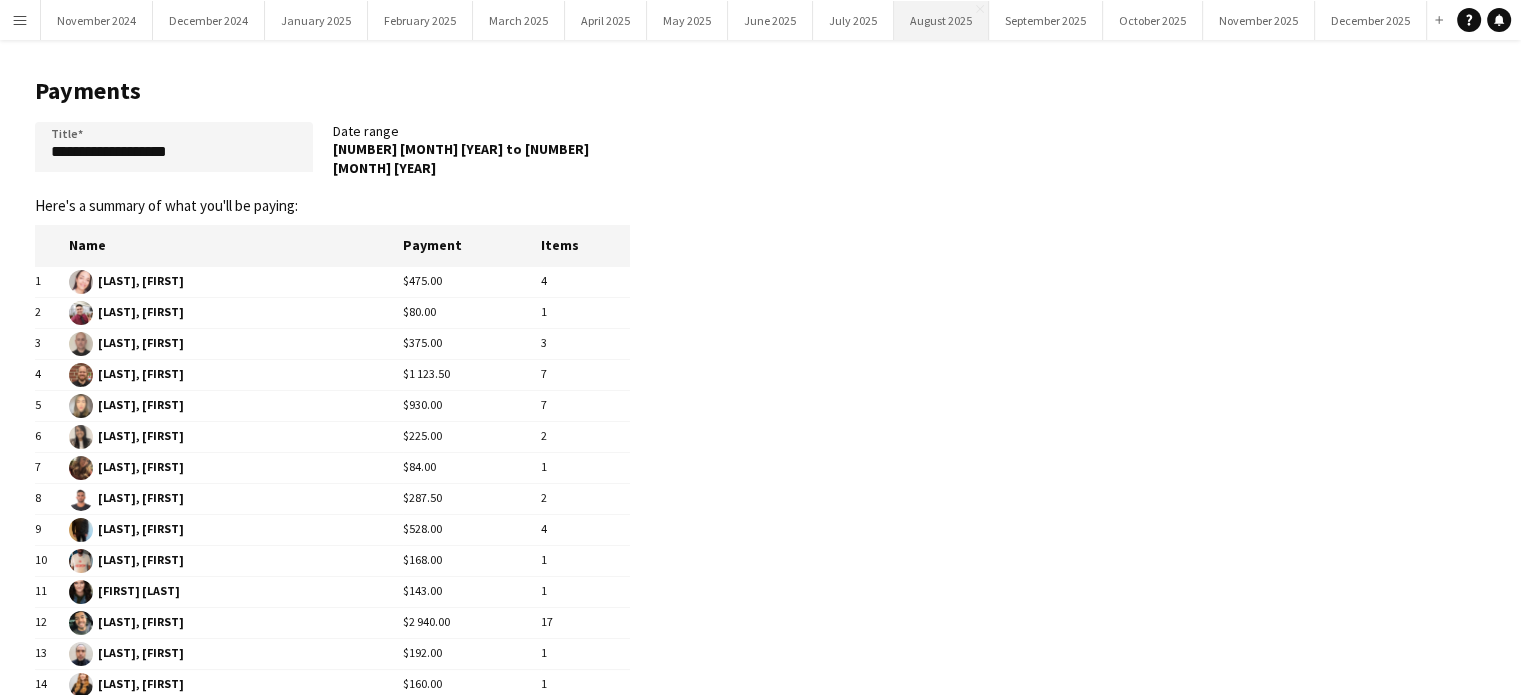 click on "August 2025
Close" at bounding box center (941, 20) 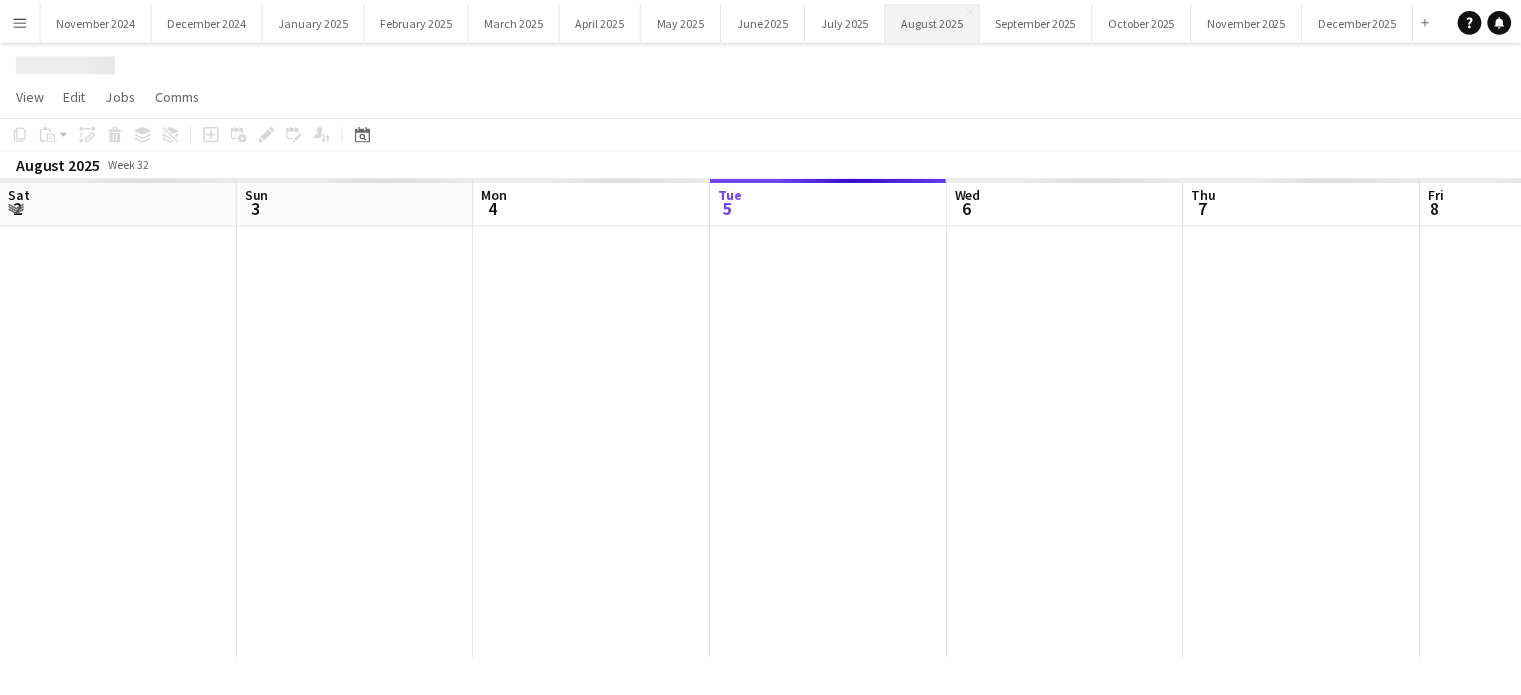 scroll, scrollTop: 0, scrollLeft: 478, axis: horizontal 